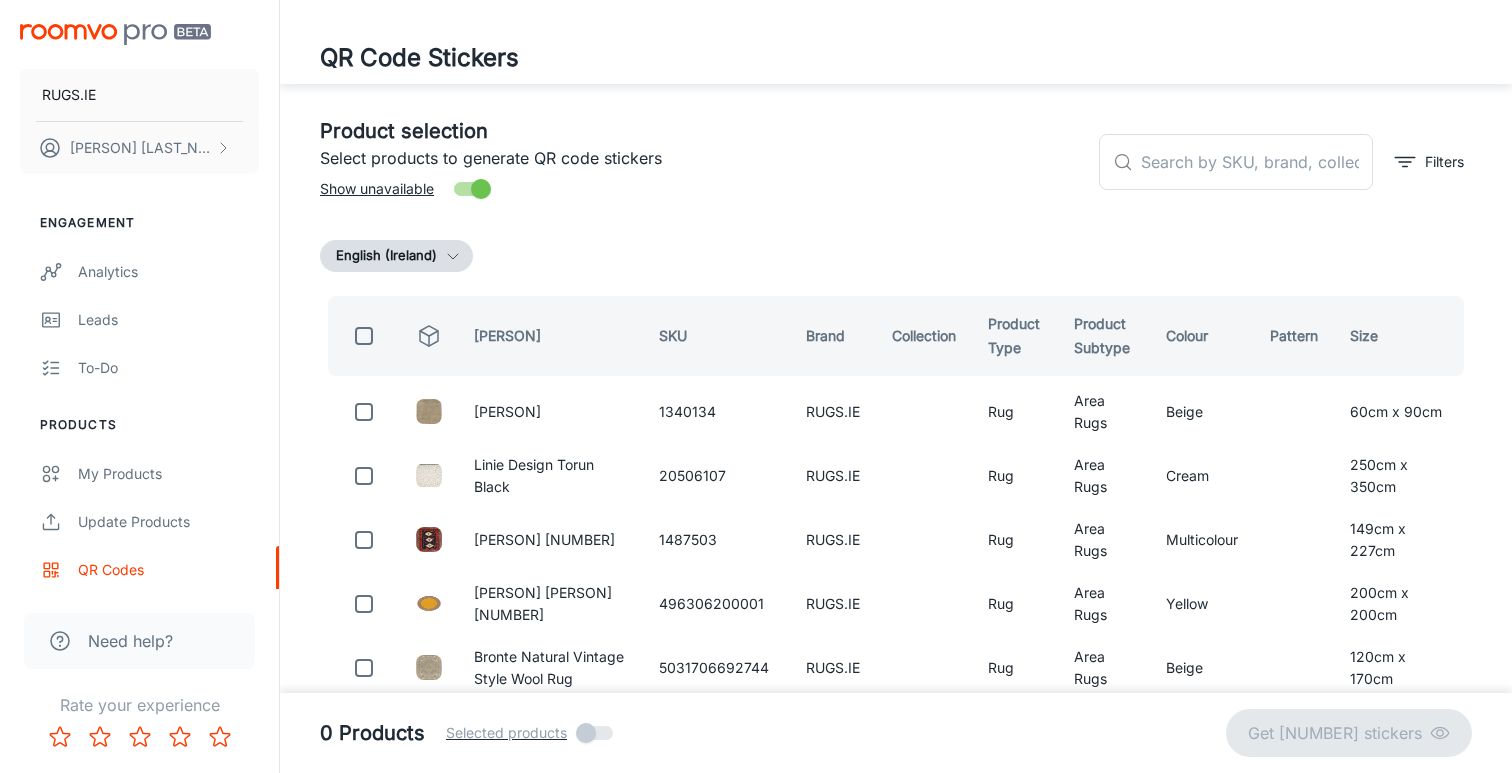 scroll, scrollTop: 0, scrollLeft: 0, axis: both 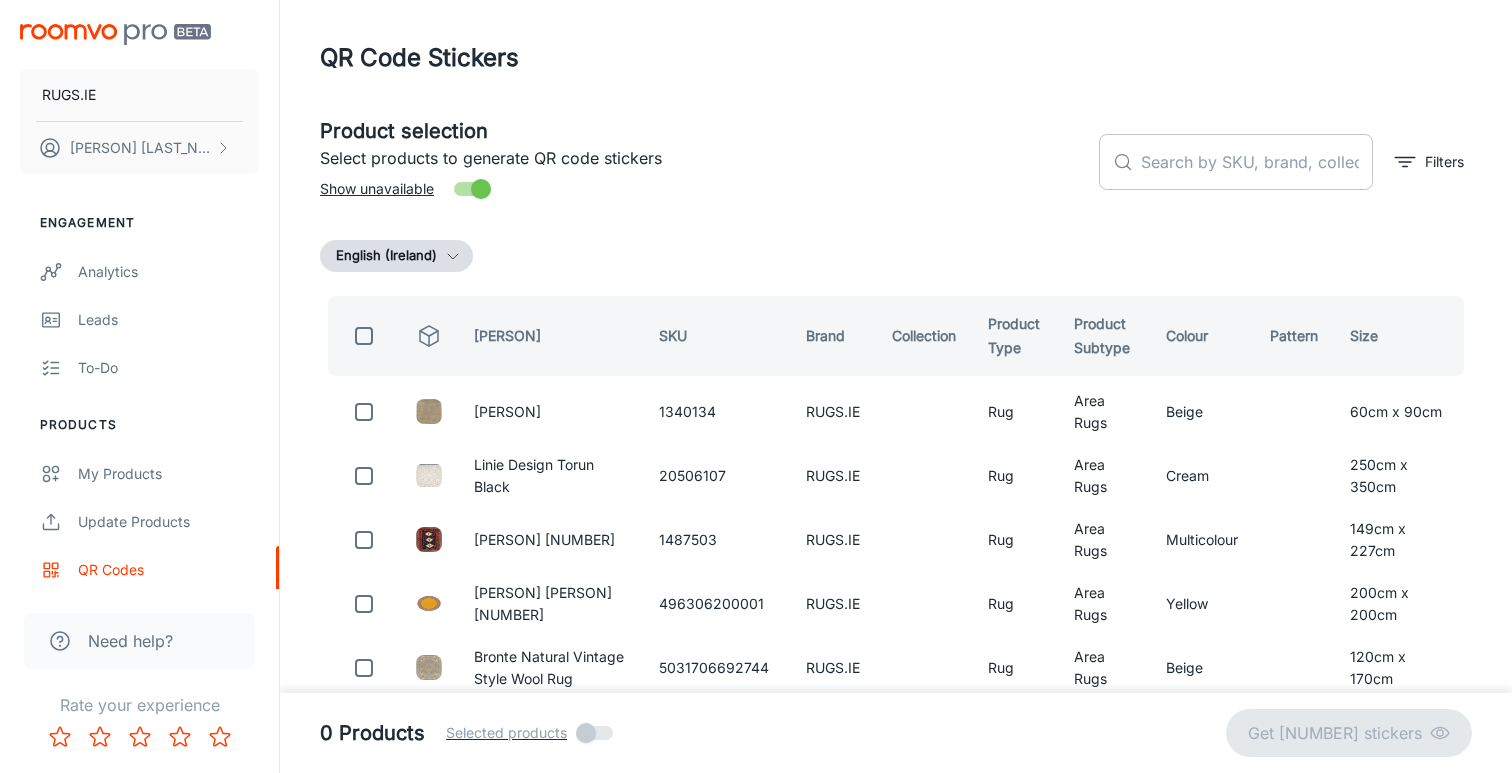 click at bounding box center (1257, 162) 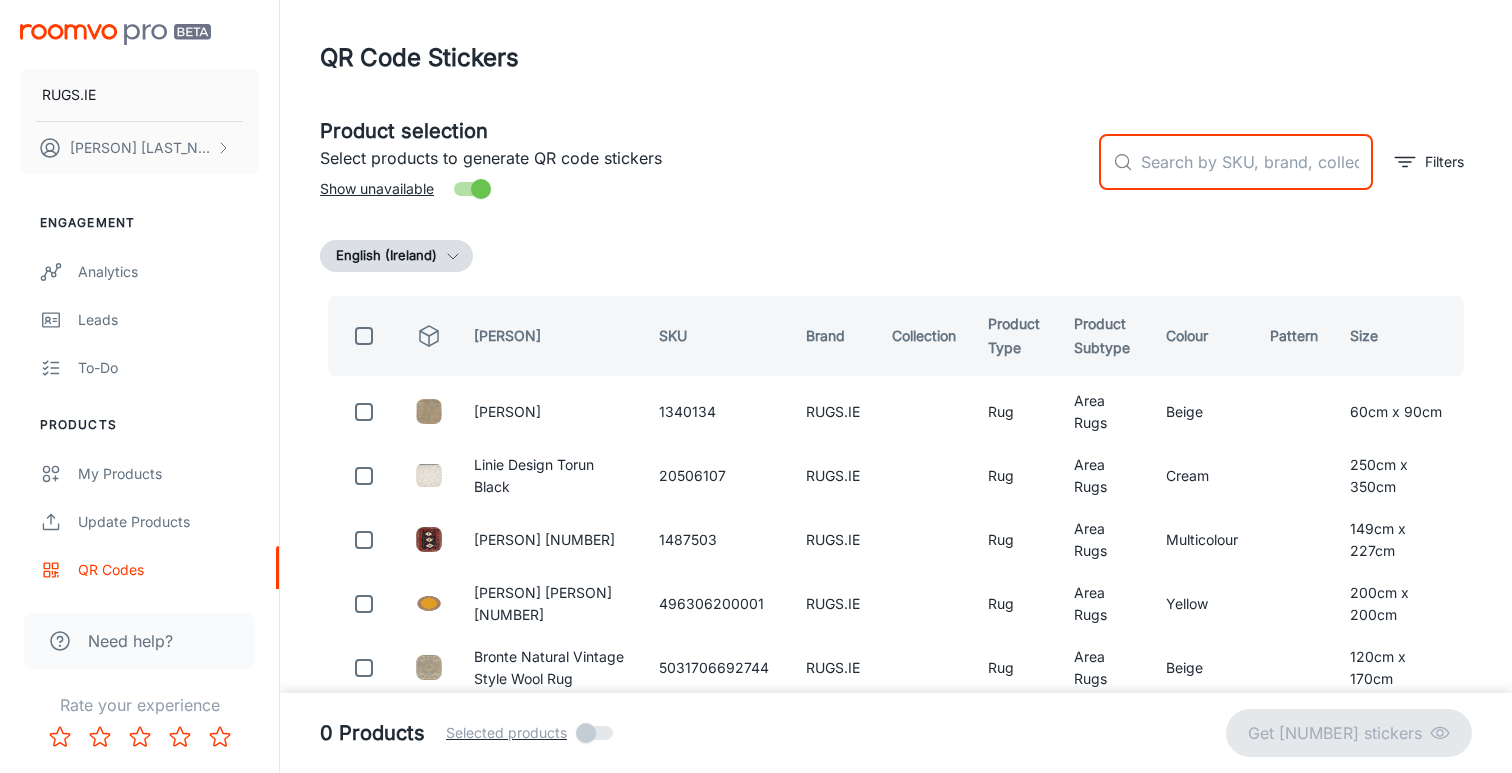 paste on "5001258034" 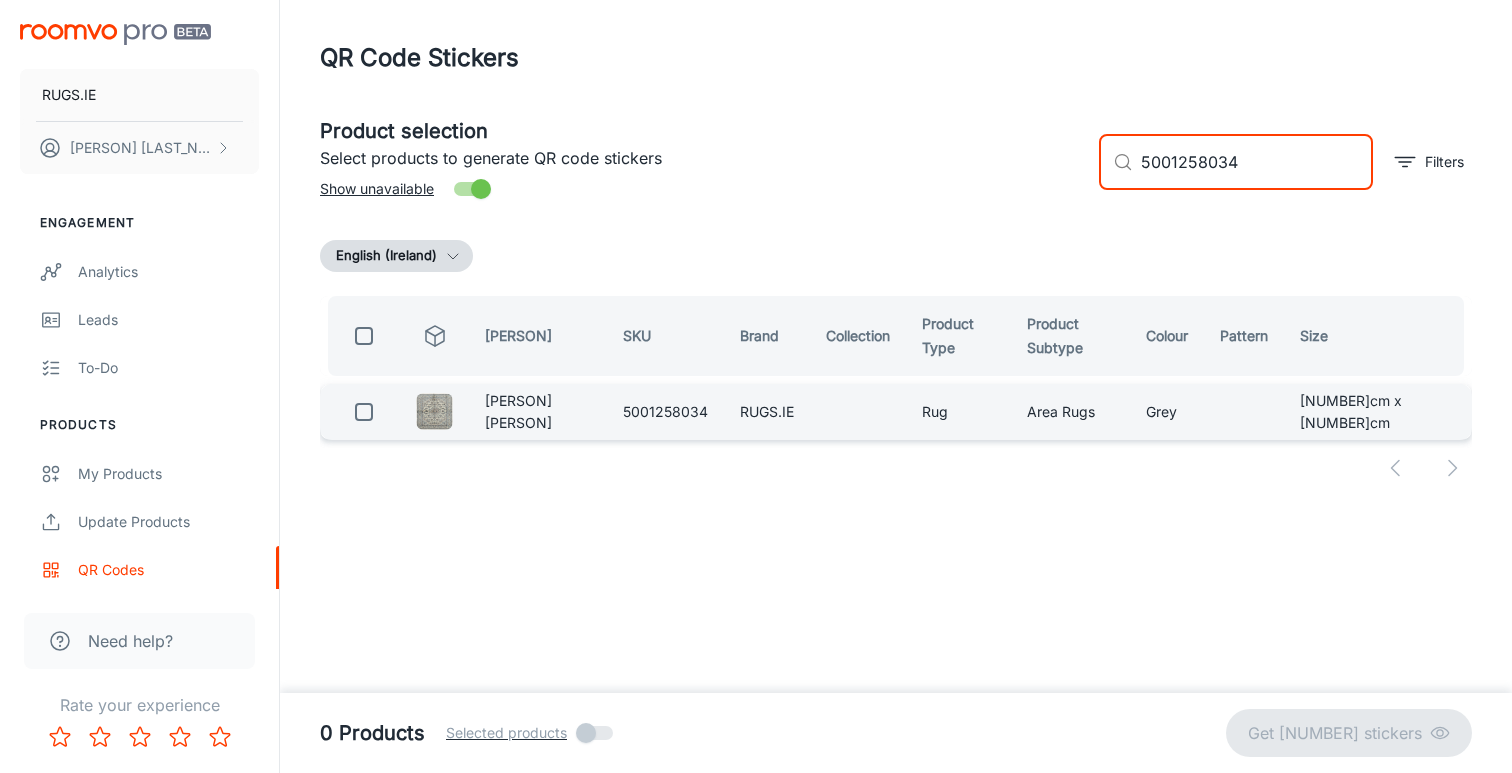 type on "5001258034" 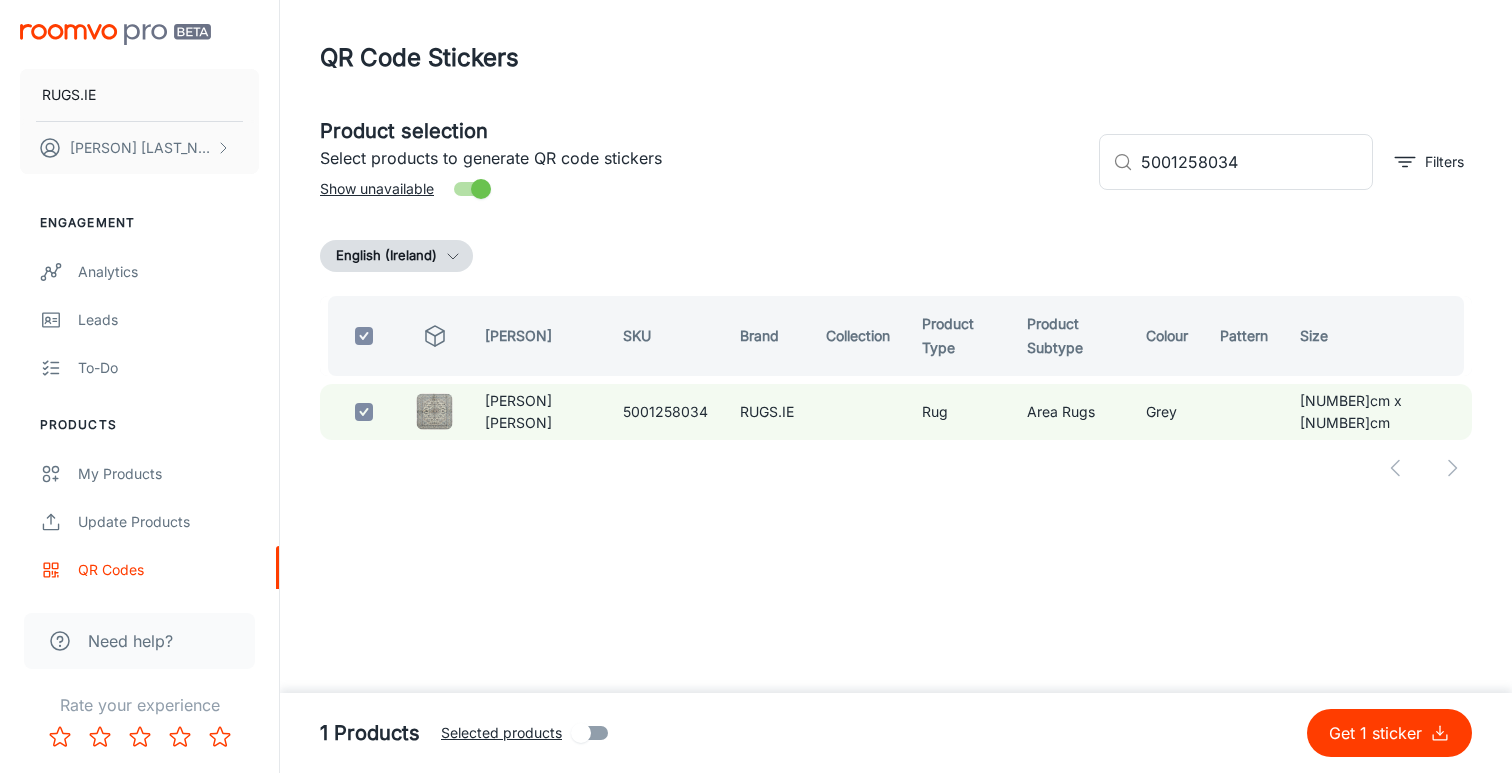 click on "Get 1 sticker" at bounding box center [1379, 733] 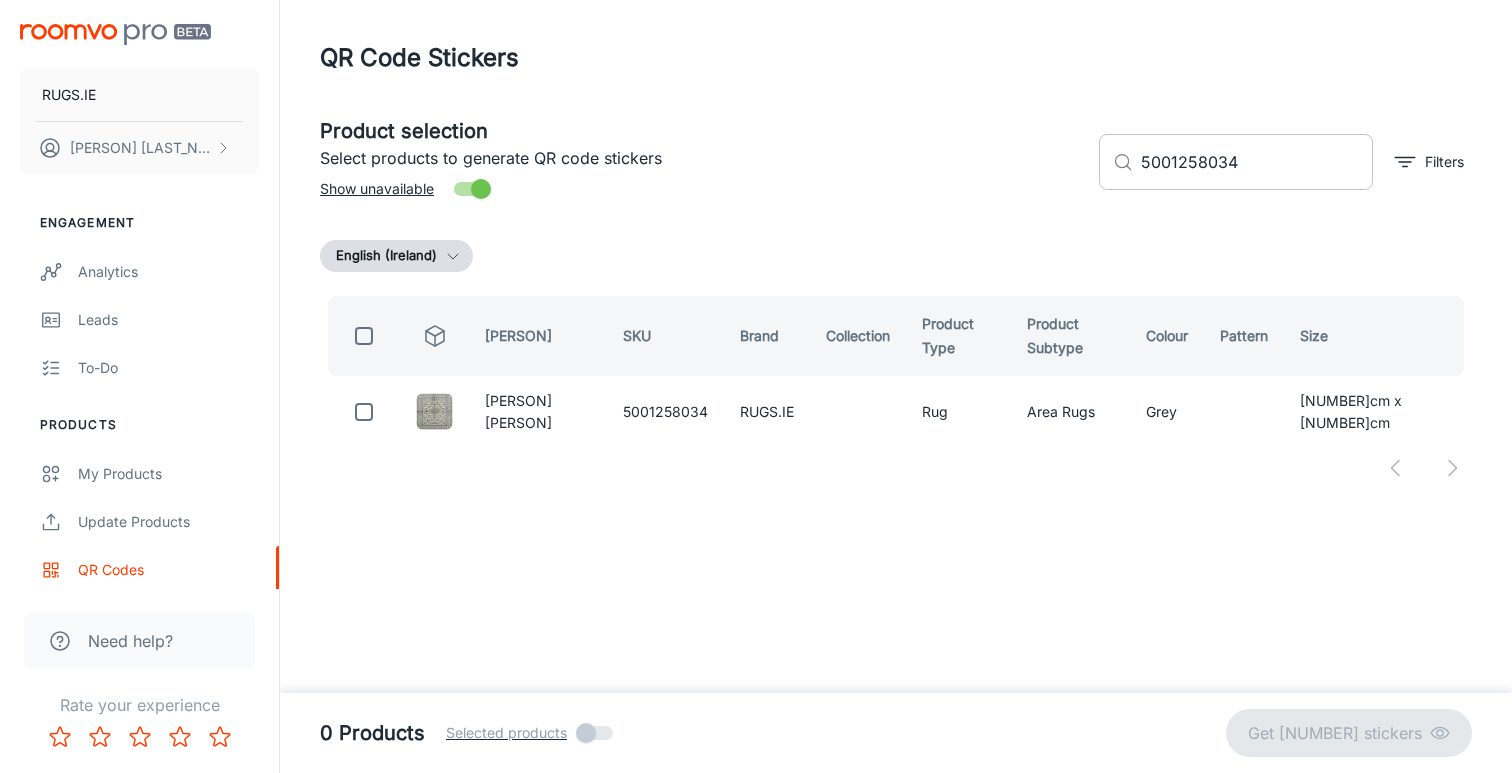 click on "5001258034" at bounding box center (1257, 162) 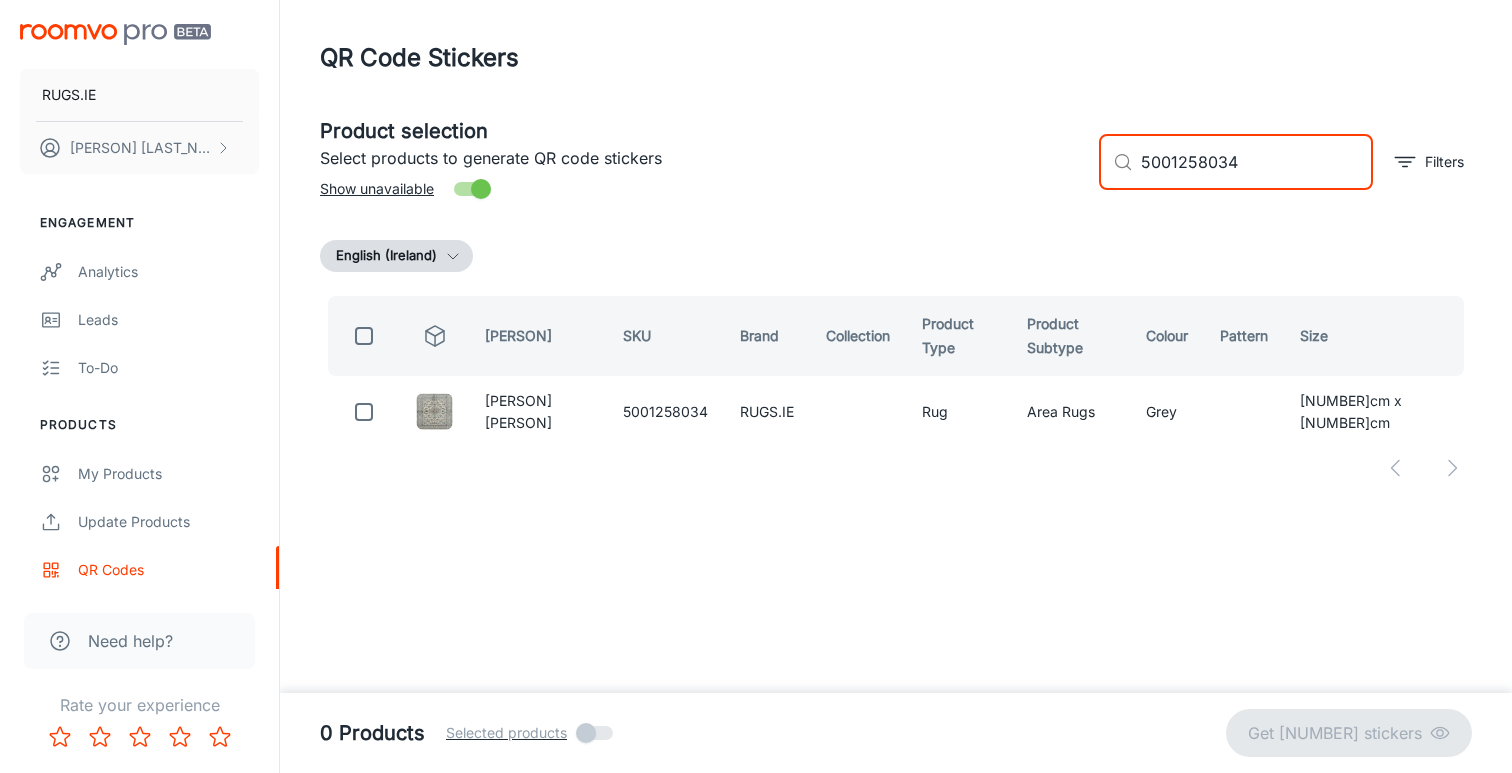 click on "5001258034" at bounding box center (1257, 162) 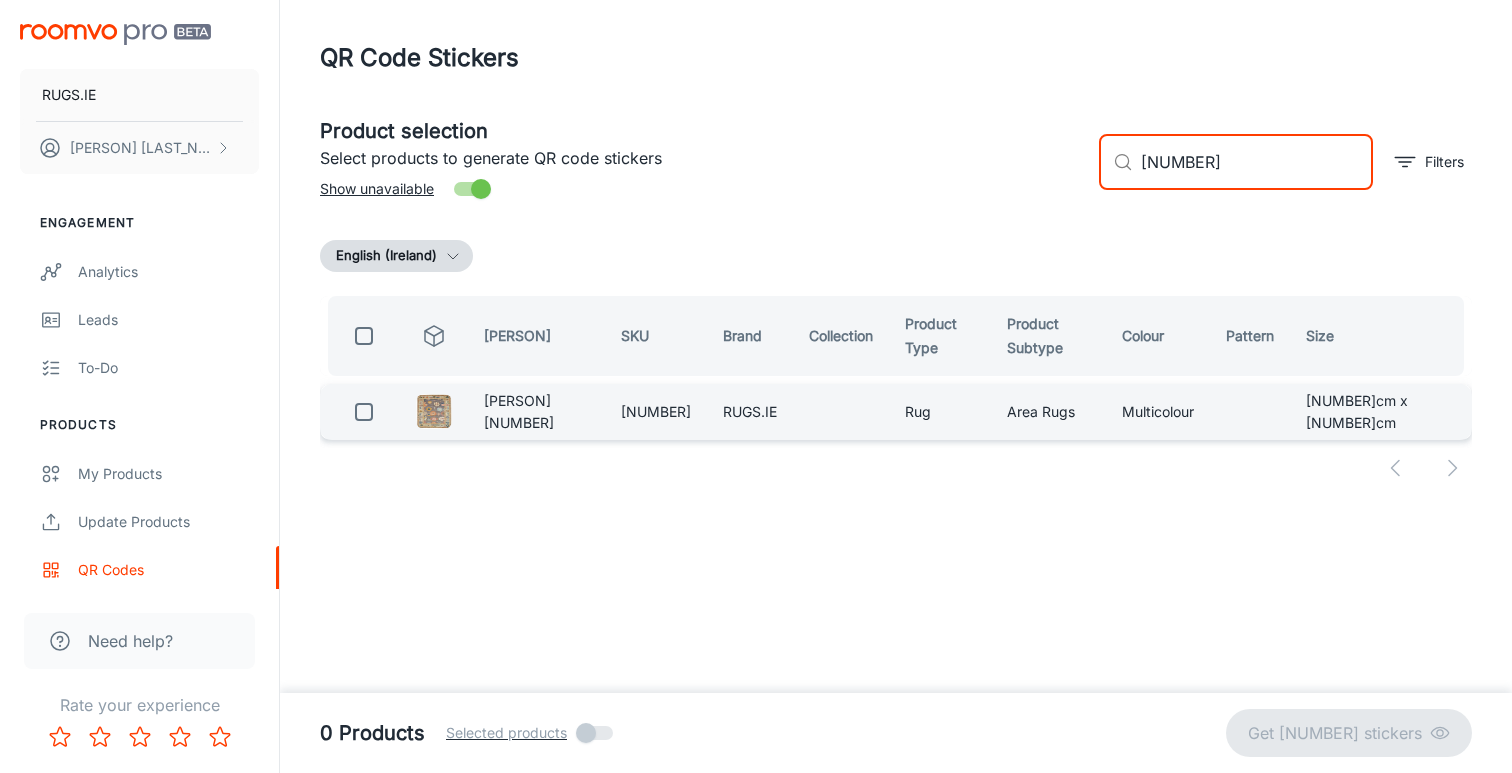 type on "[NUMBER]" 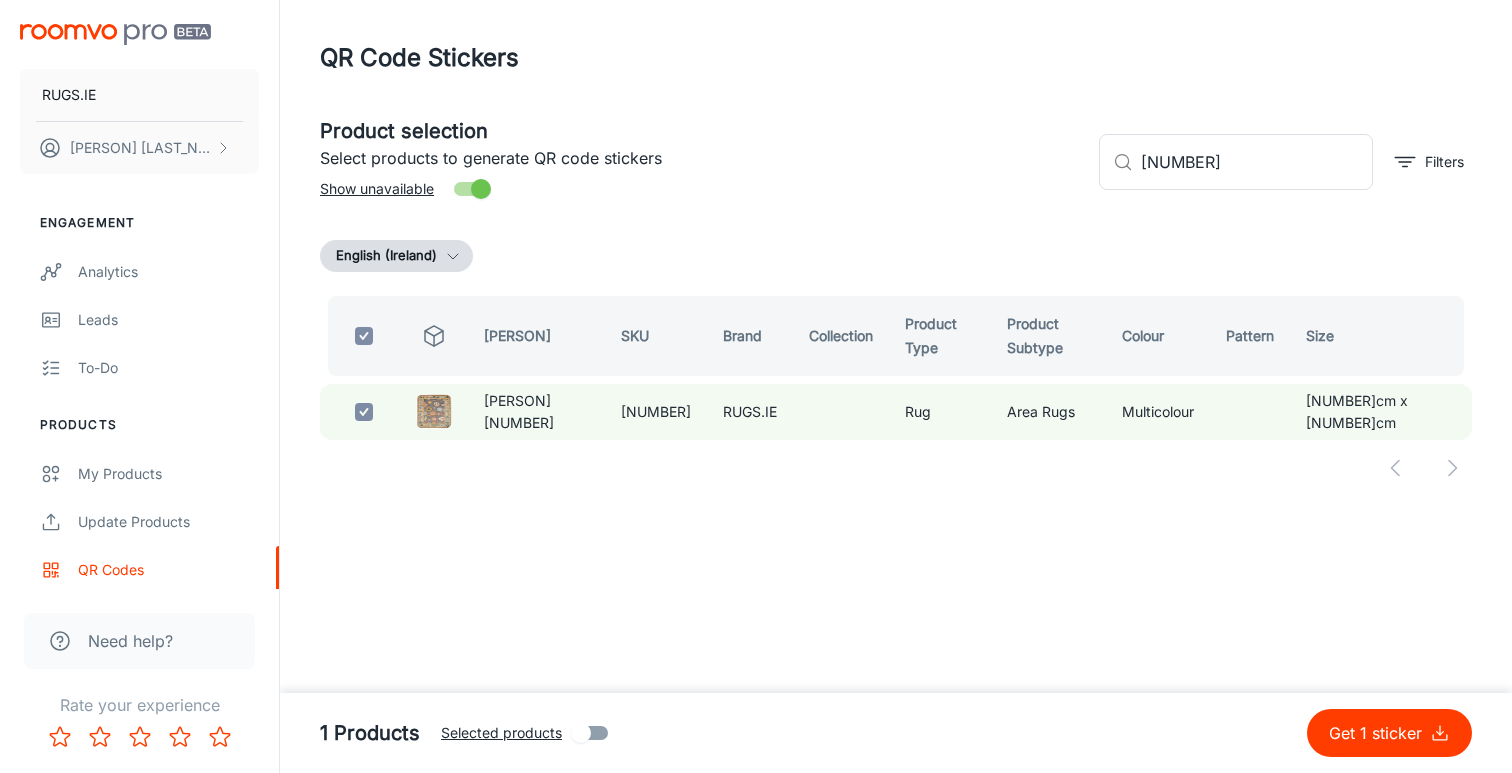 click on "Get 1 sticker" at bounding box center [1389, 733] 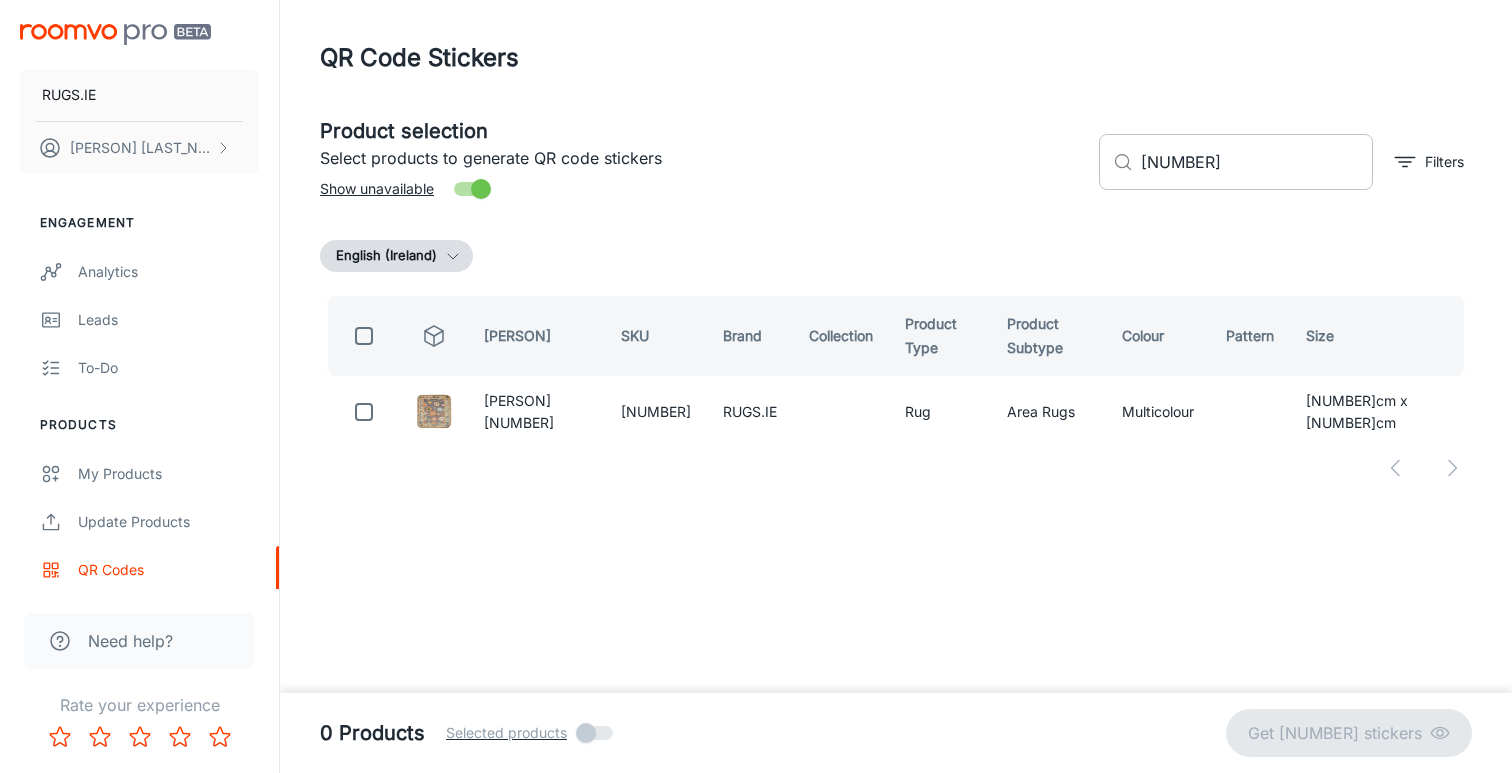 click on "[NUMBER]" at bounding box center (1257, 162) 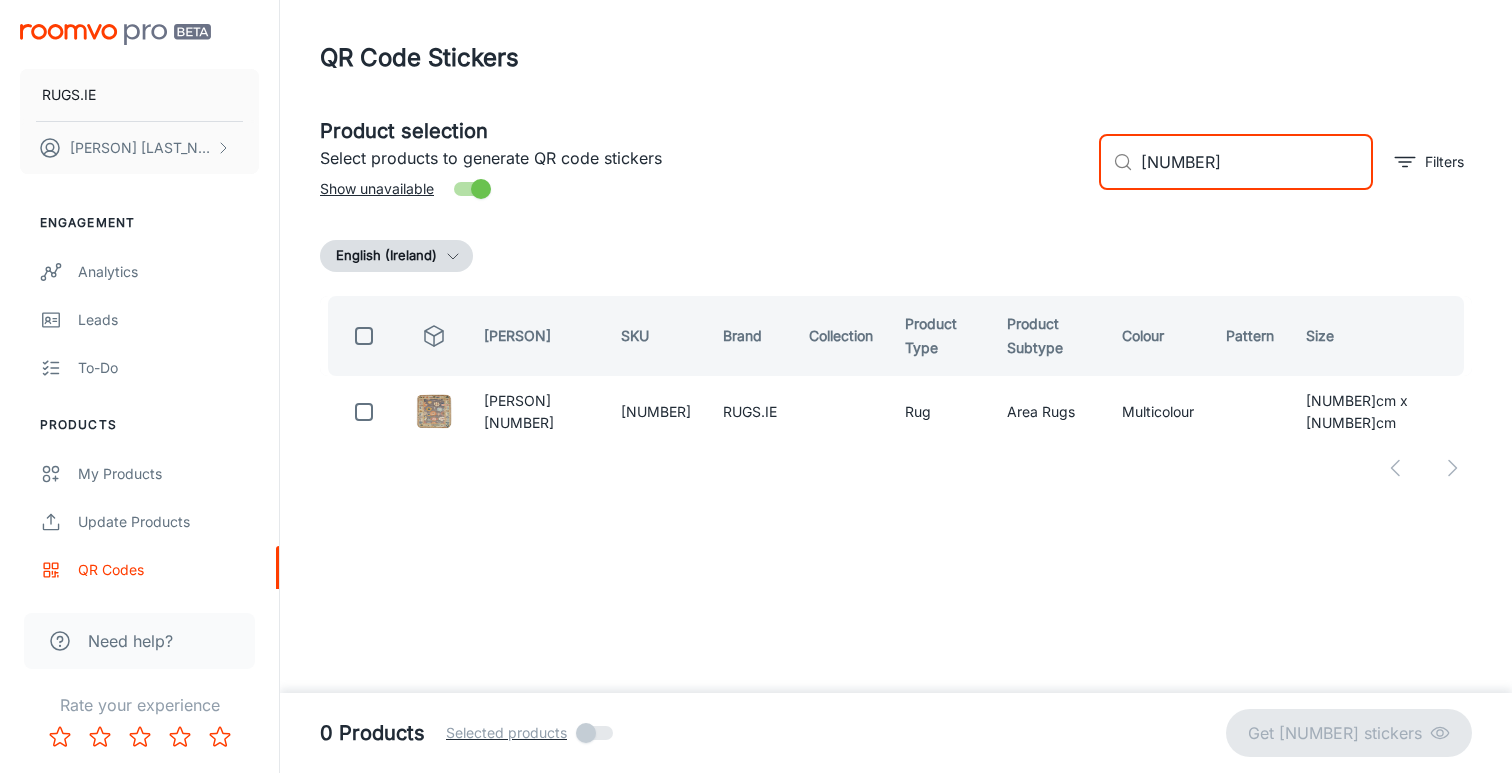 click on "[NUMBER]" at bounding box center (1257, 162) 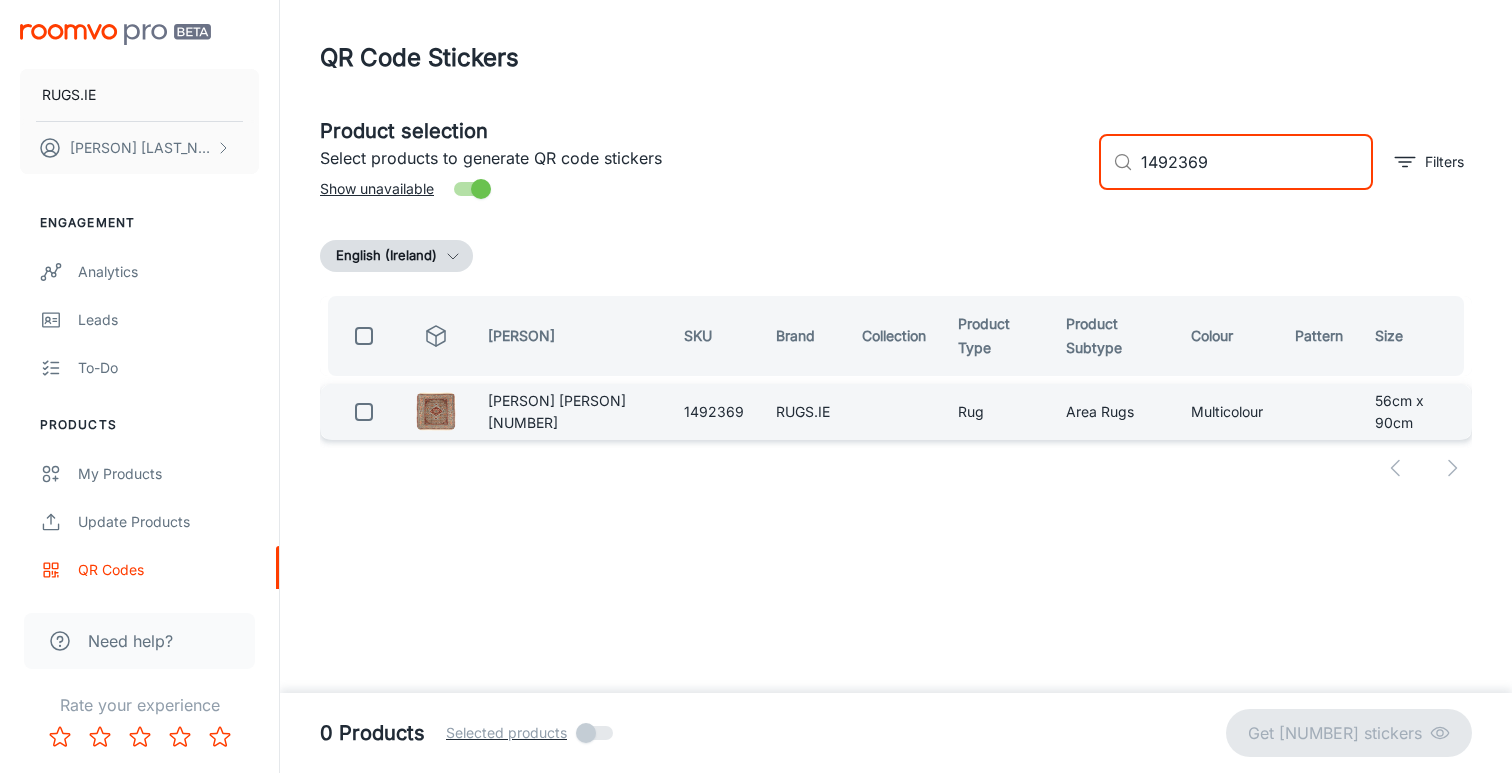 type on "1492369" 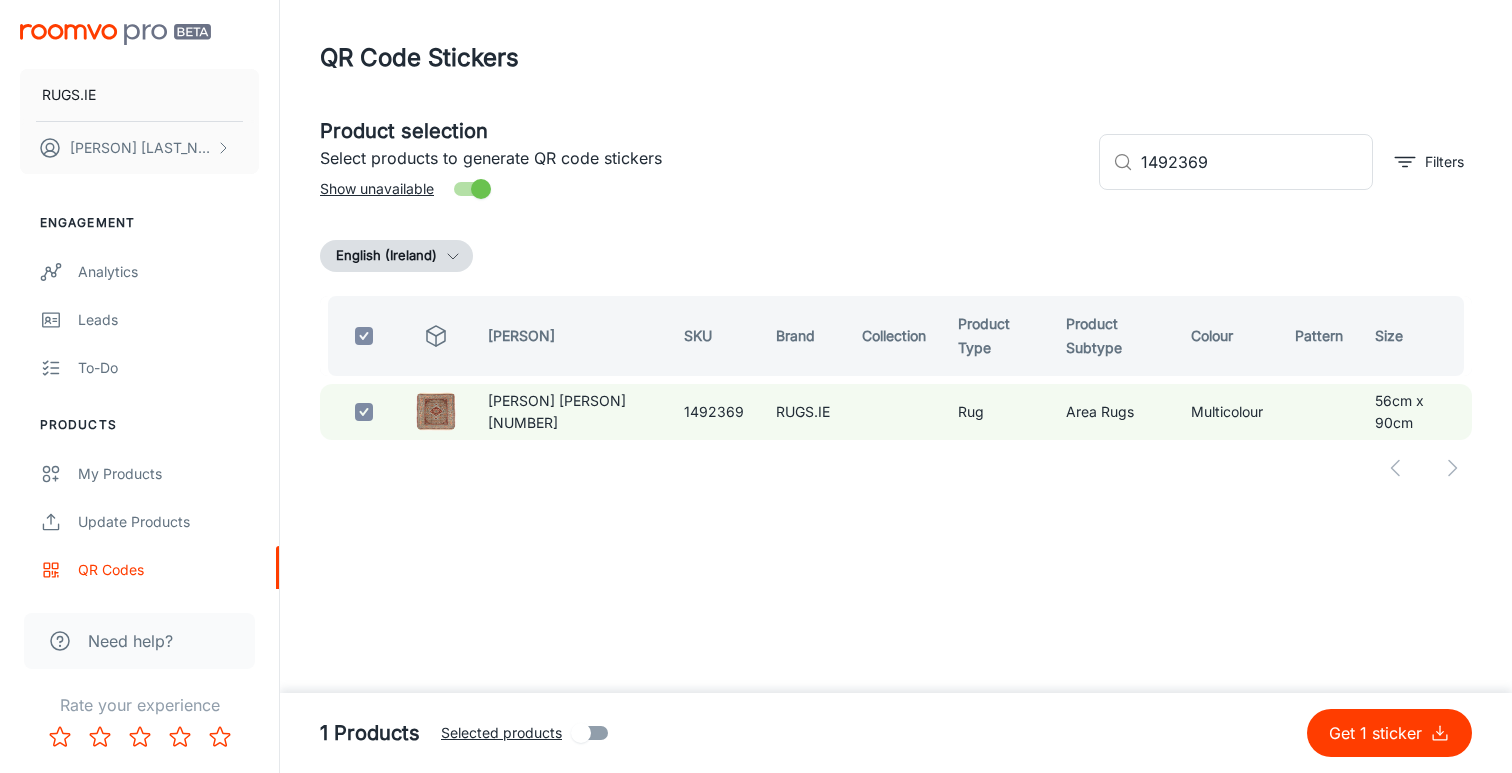 click on "Get 1 sticker" at bounding box center (1379, 733) 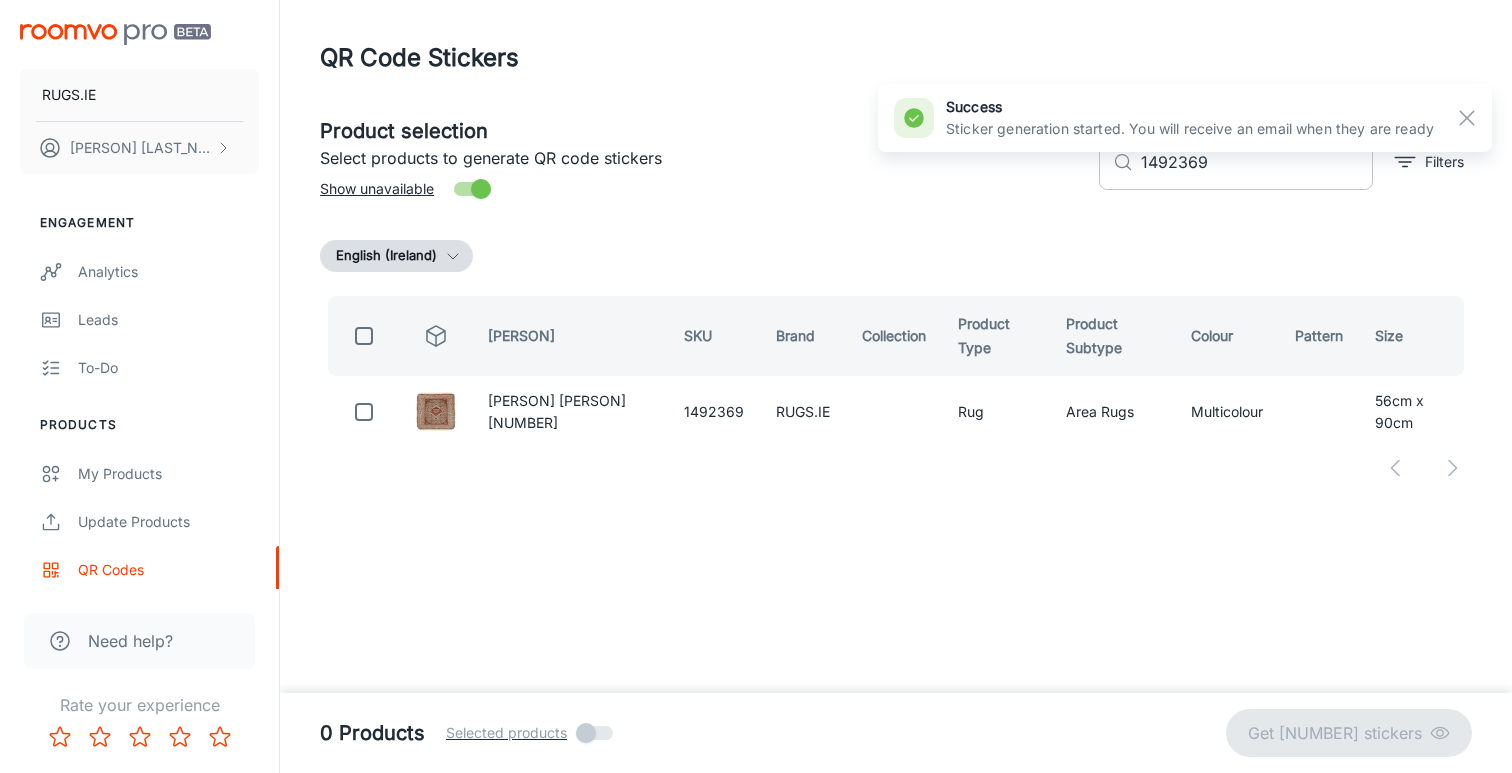 click on "1492369" at bounding box center [1257, 162] 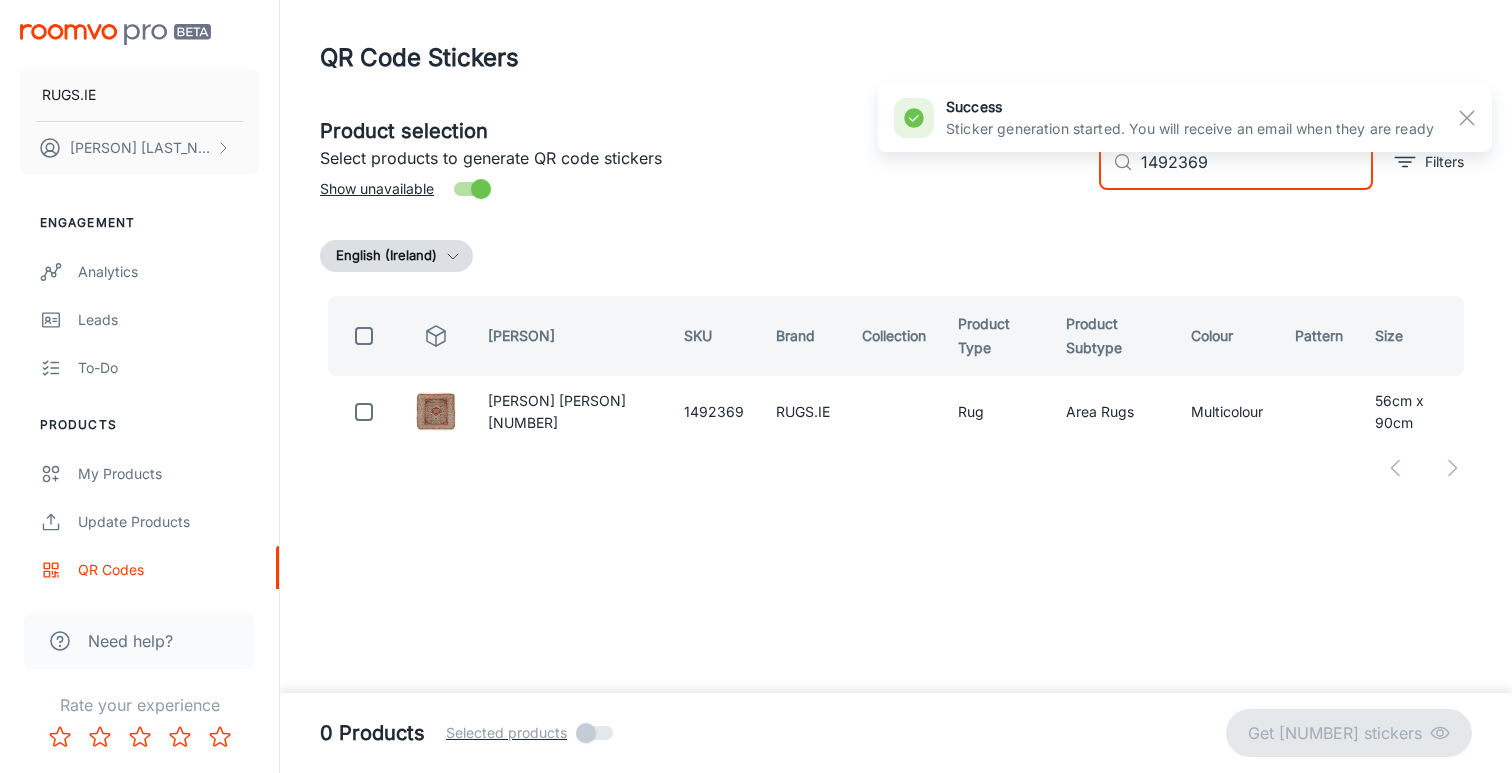 click on "1492369" at bounding box center [1257, 162] 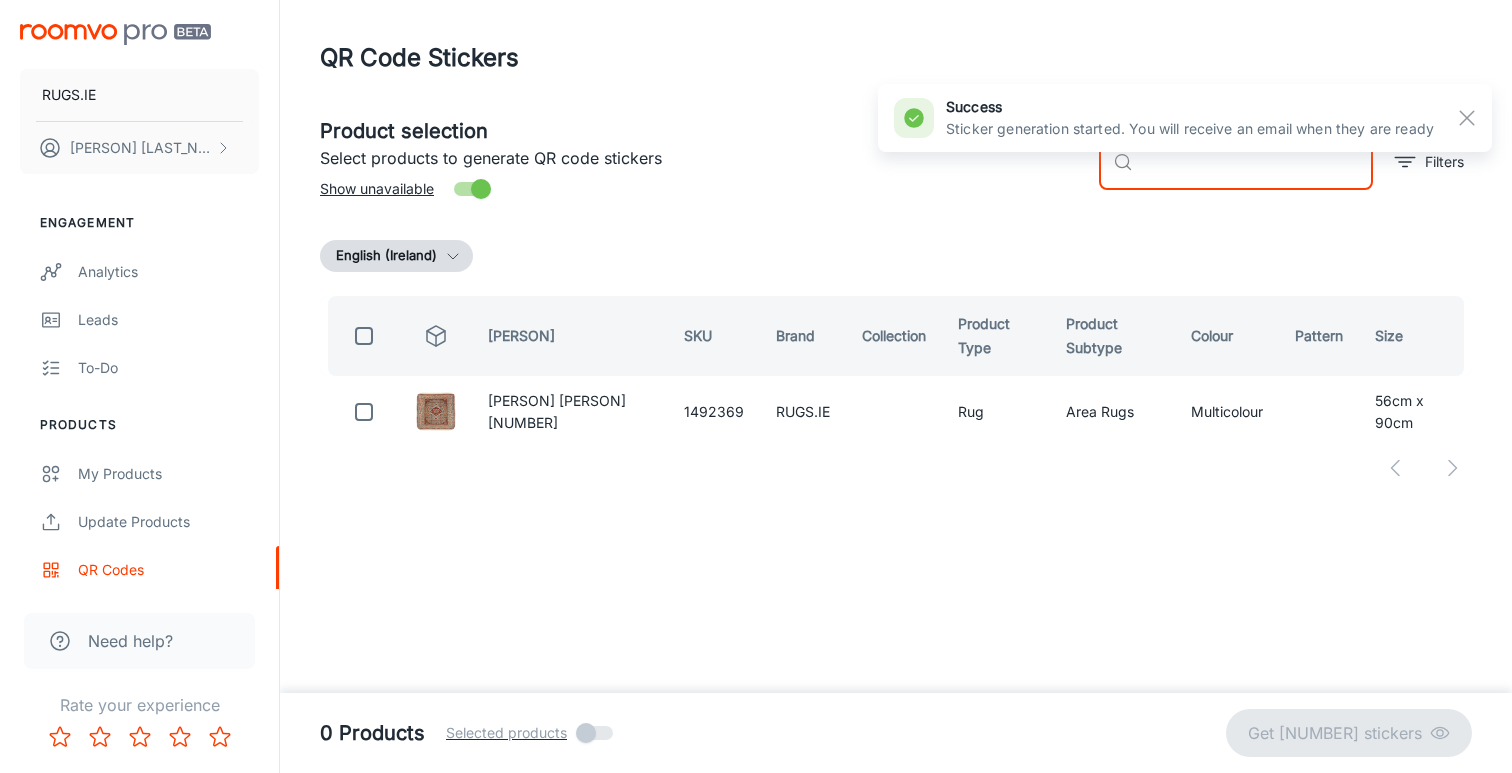 paste on "5001790863" 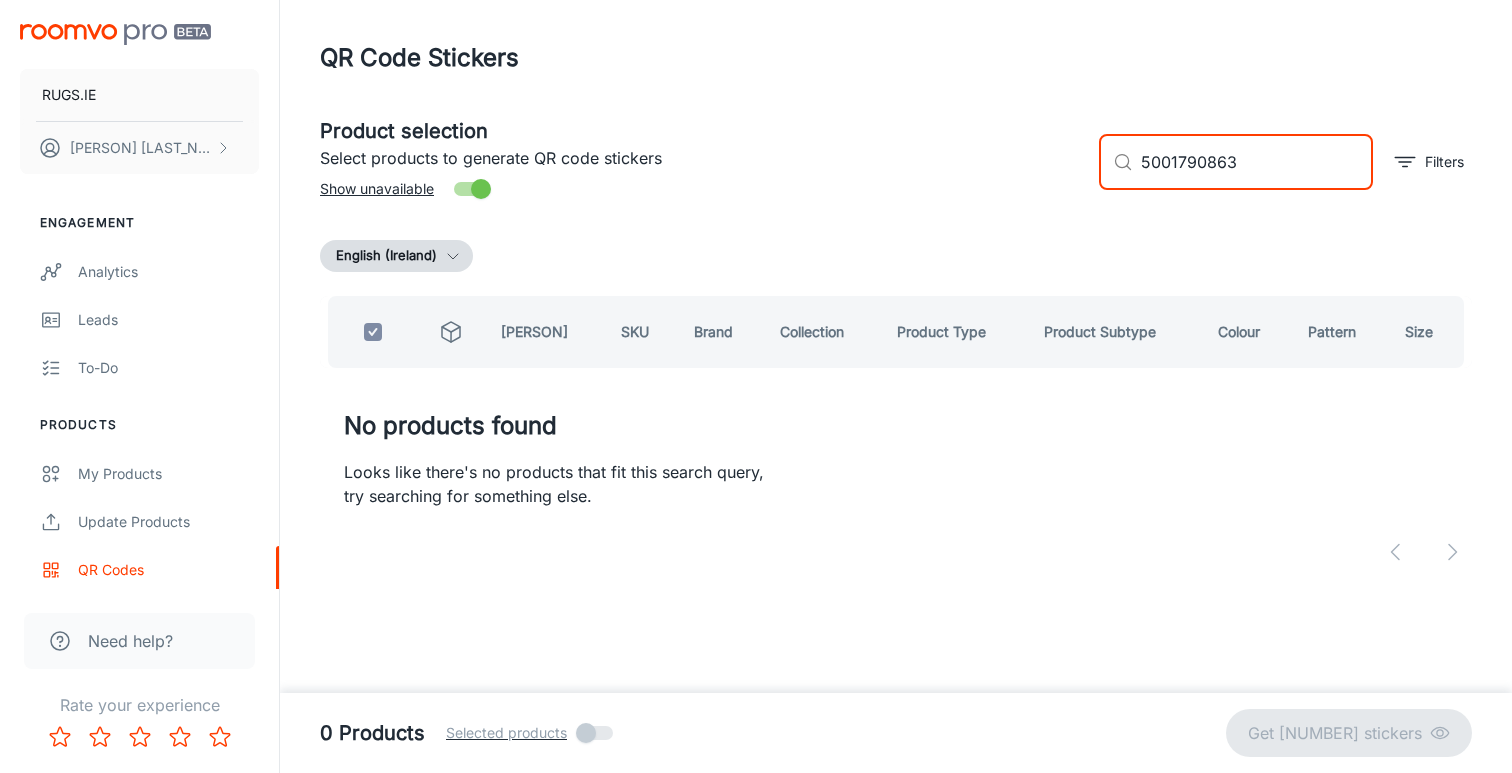 click on "5001790863" at bounding box center (1257, 162) 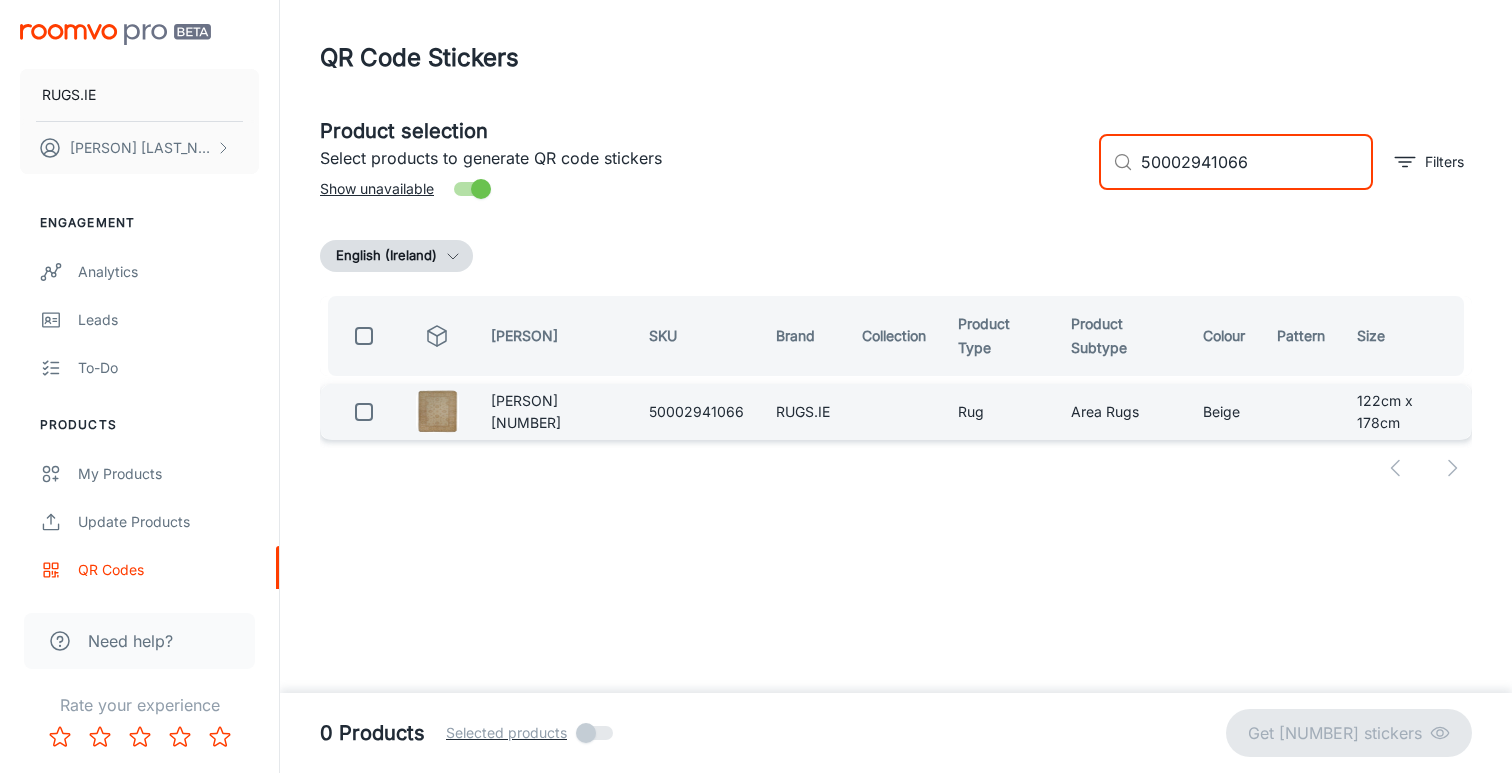 type on "50002941066" 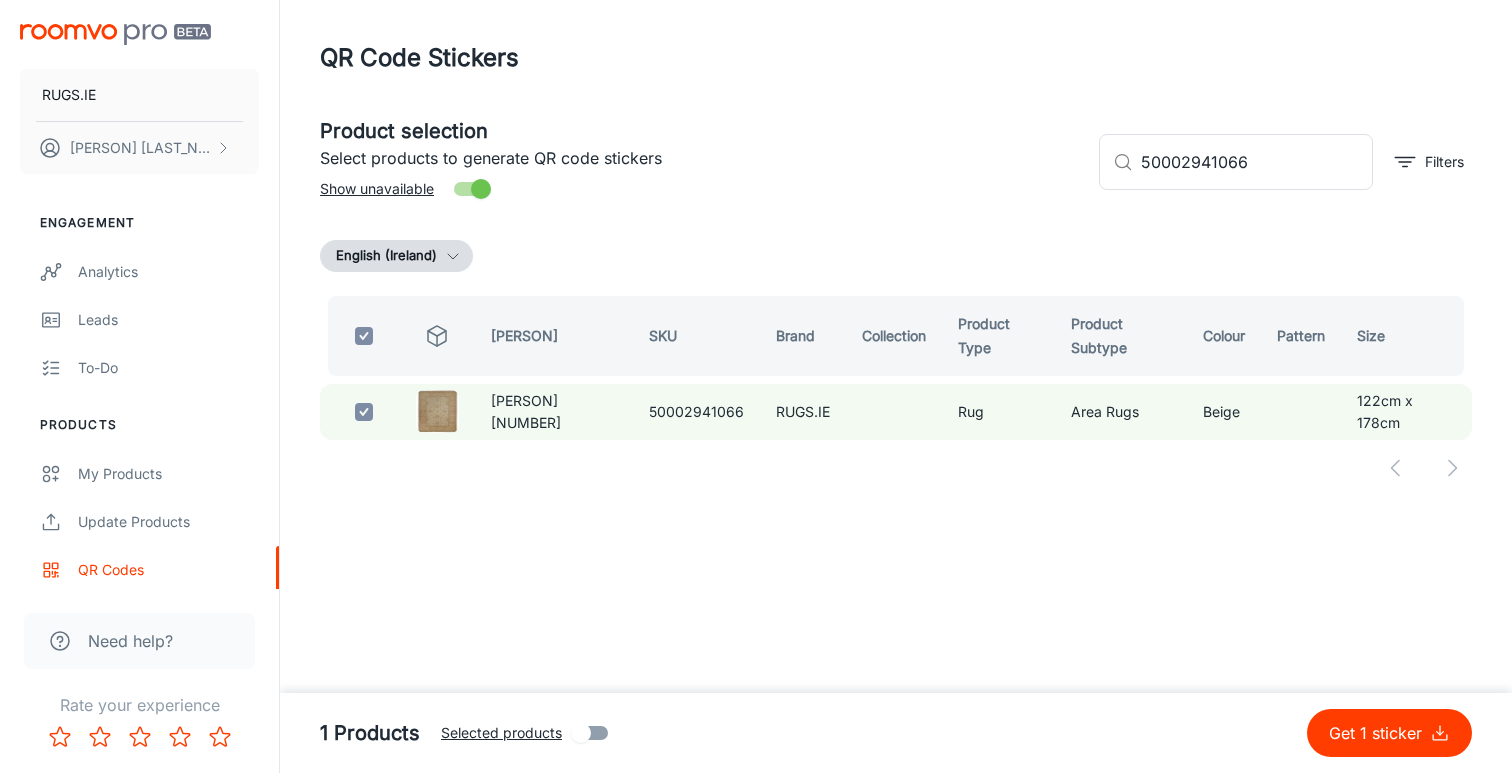 click on "Get 1 sticker" at bounding box center (1379, 733) 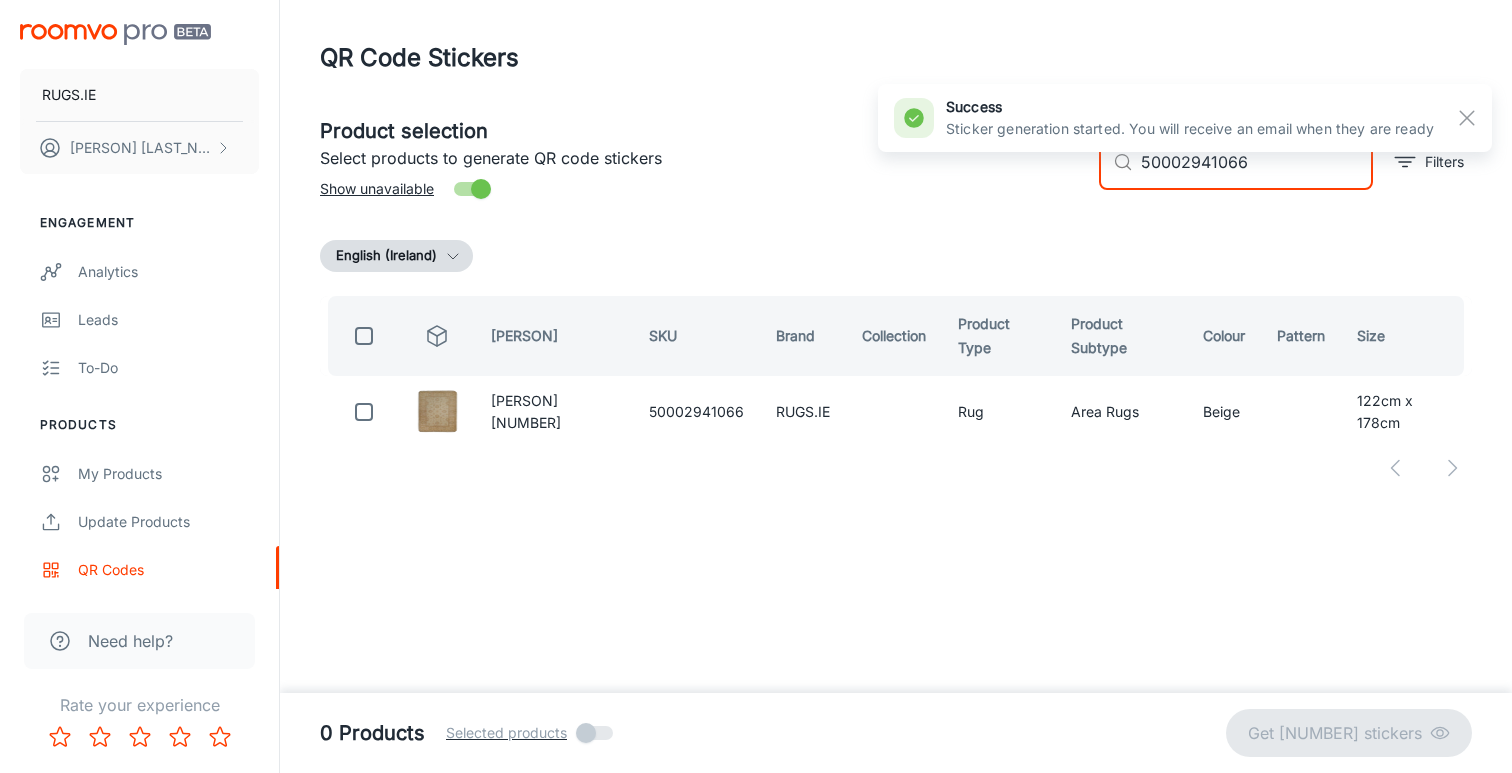 click on "50002941066" at bounding box center [1257, 162] 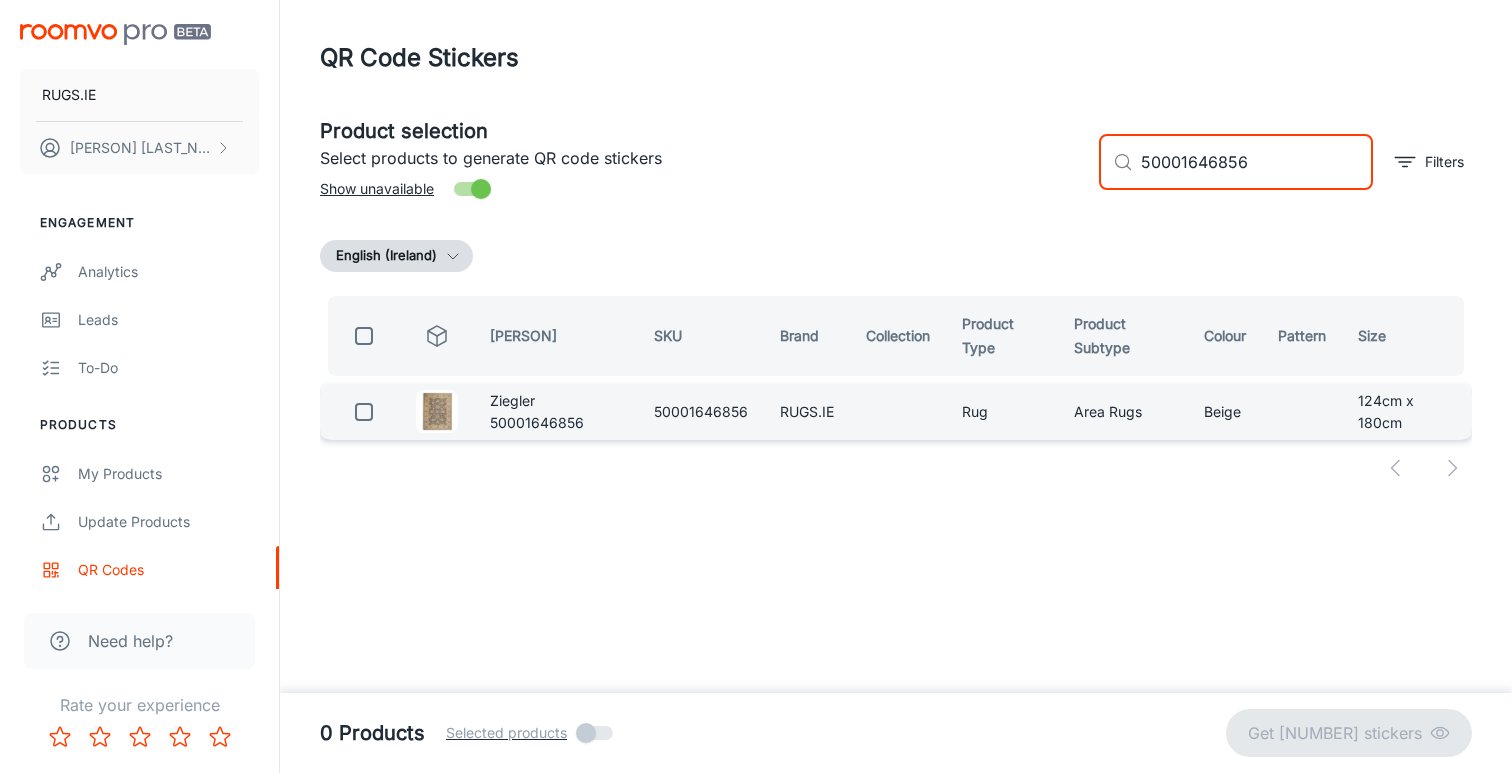 type on "50001646856" 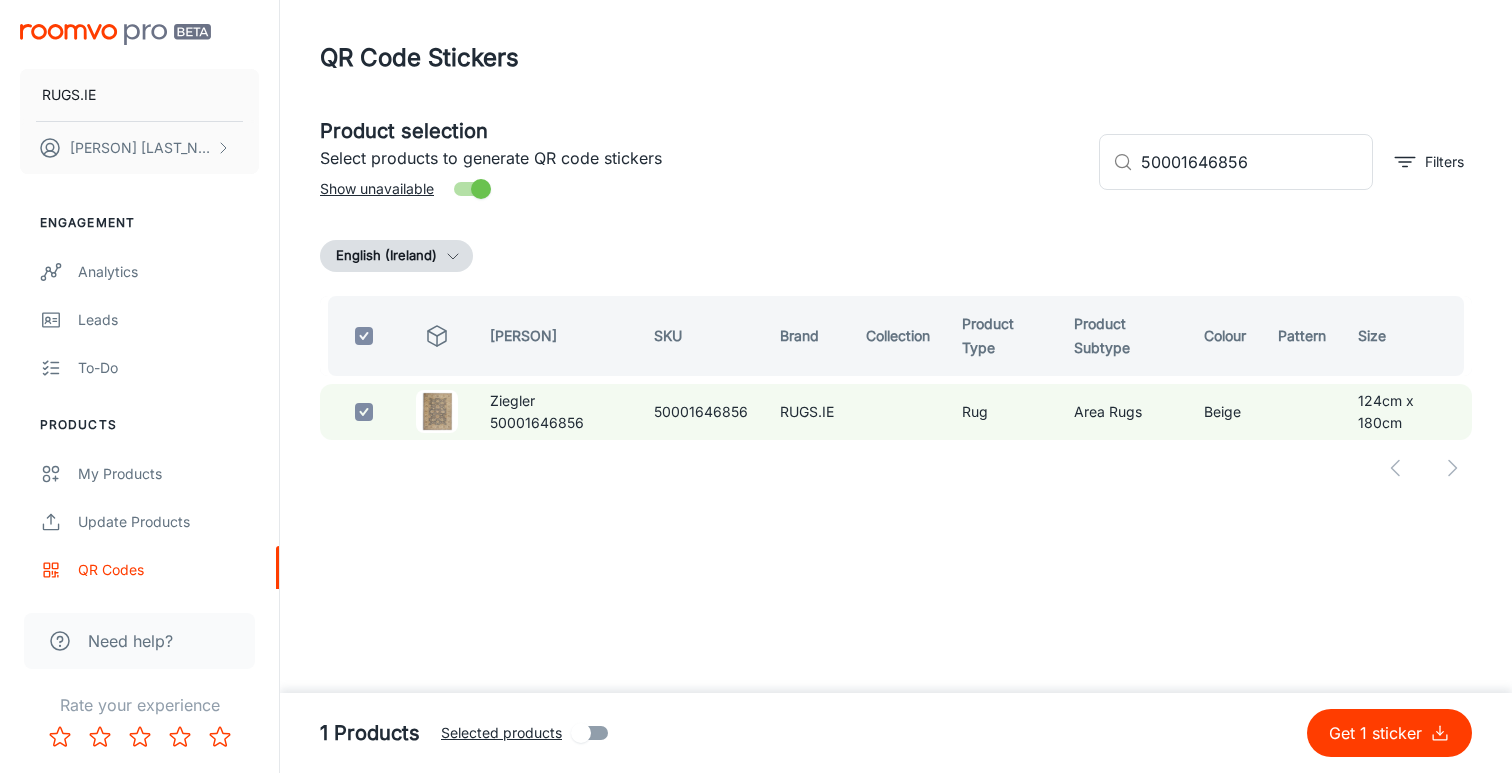 click on "Get 1 sticker" at bounding box center (1379, 733) 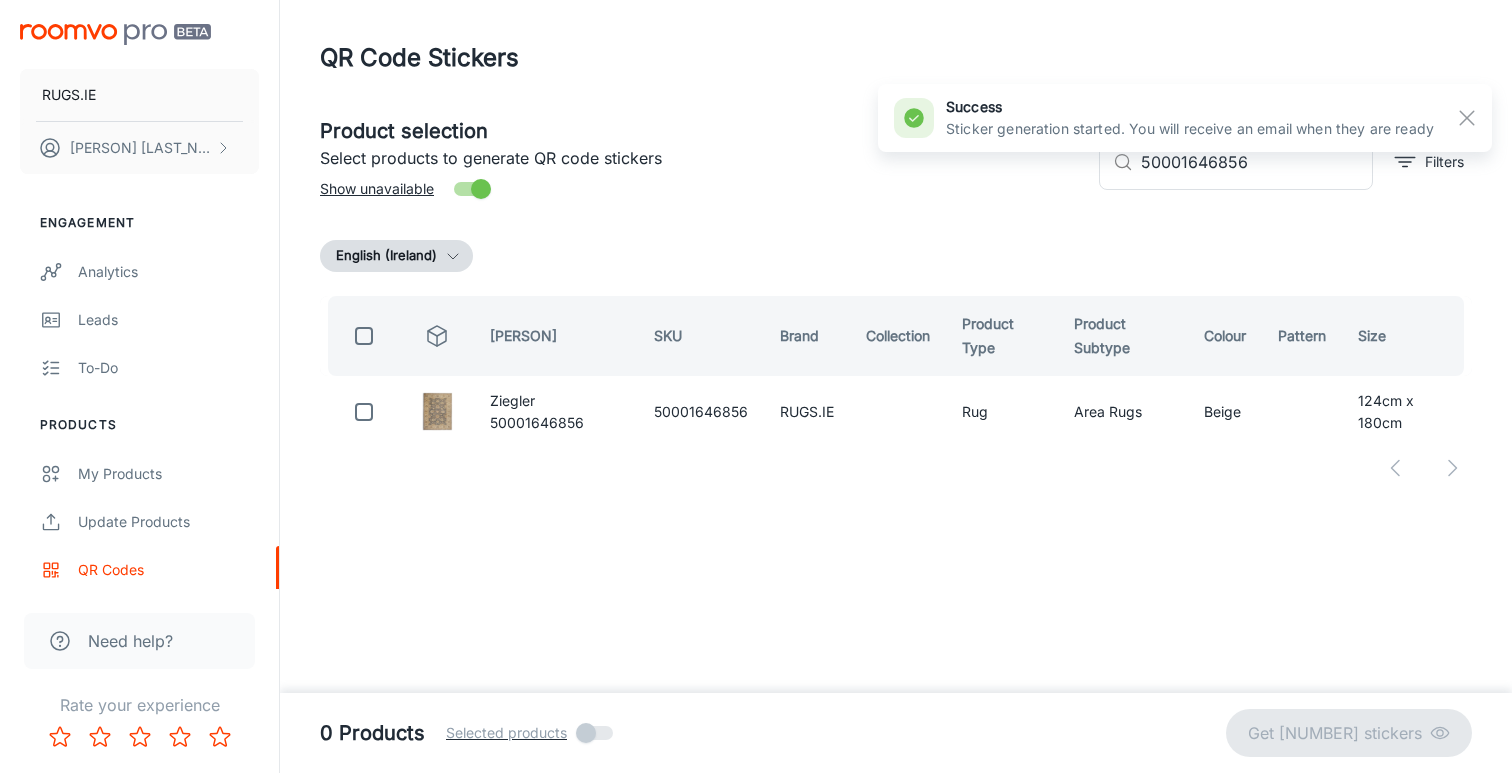 click on "success Sticker generation started. You will receive an email when they are ready" at bounding box center (1185, 118) 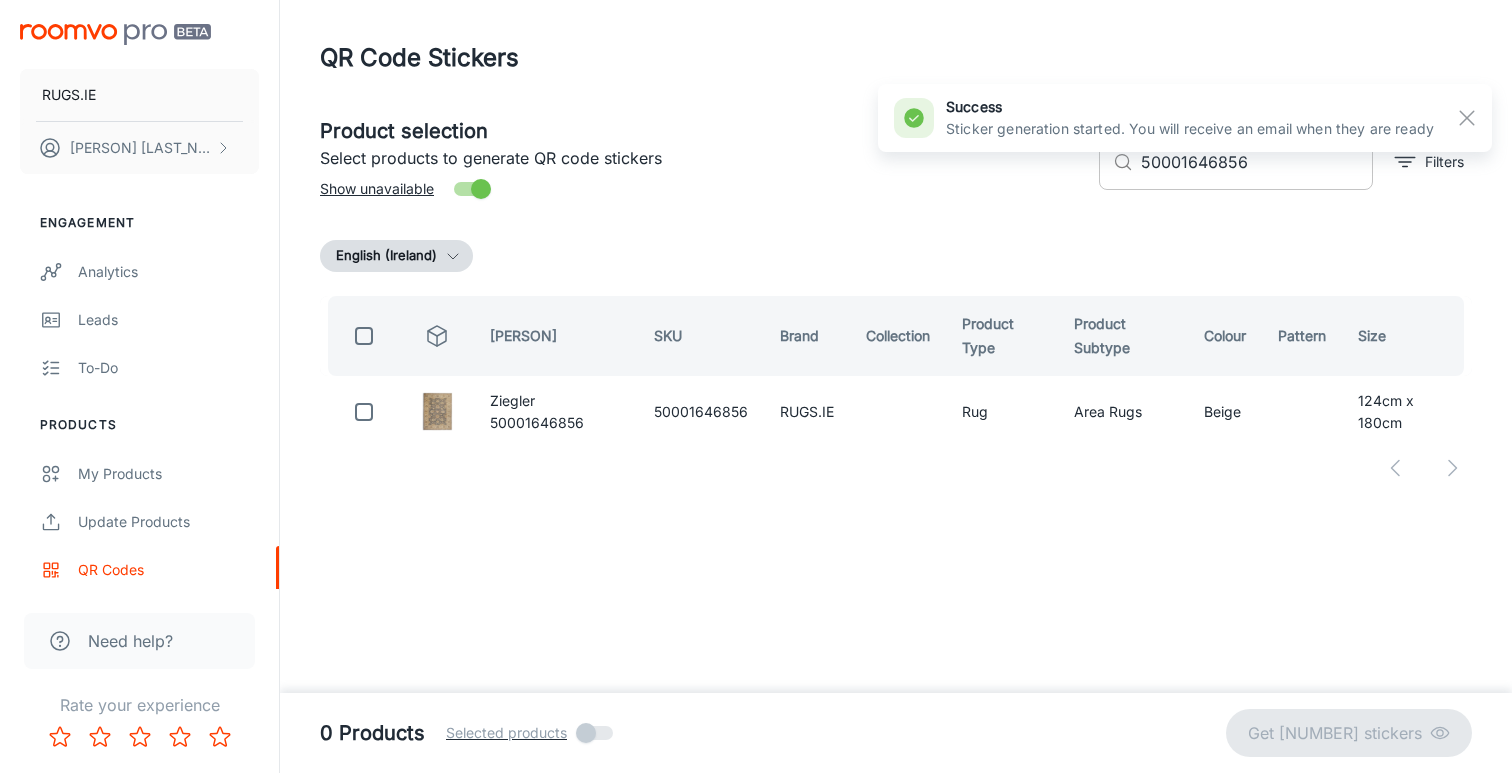 click on "50001646856" at bounding box center [1257, 162] 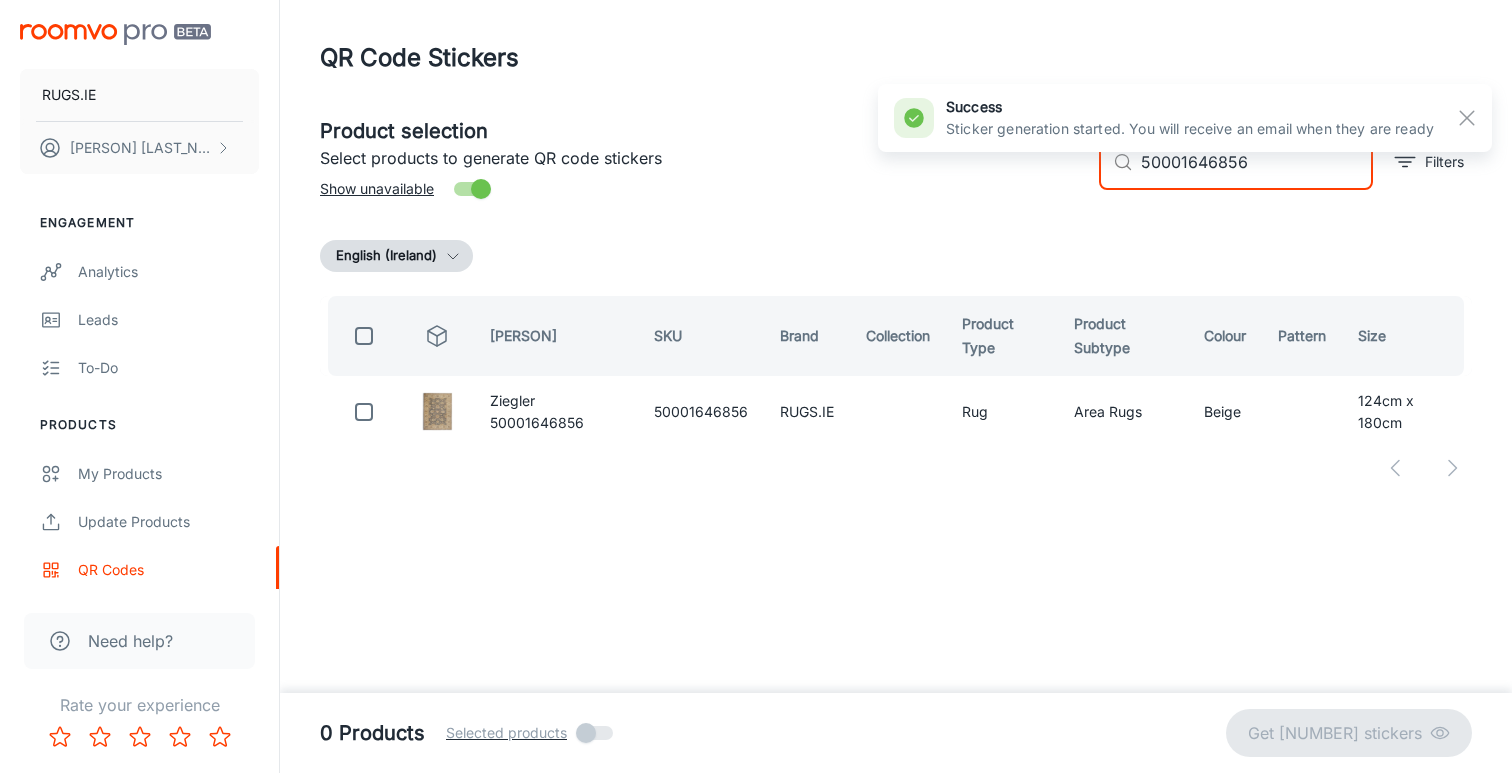 click on "50001646856" at bounding box center (1257, 162) 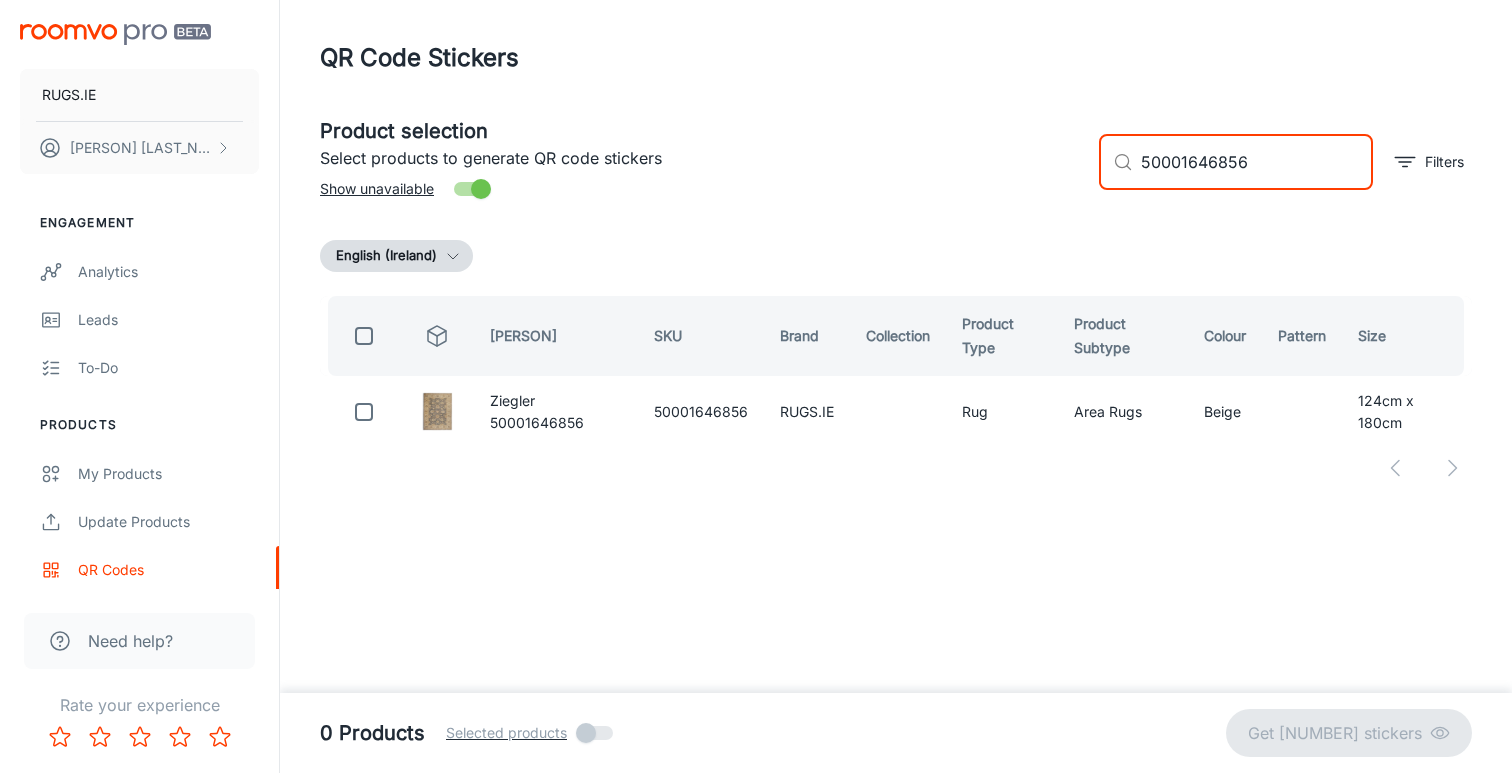 paste on "1475898" 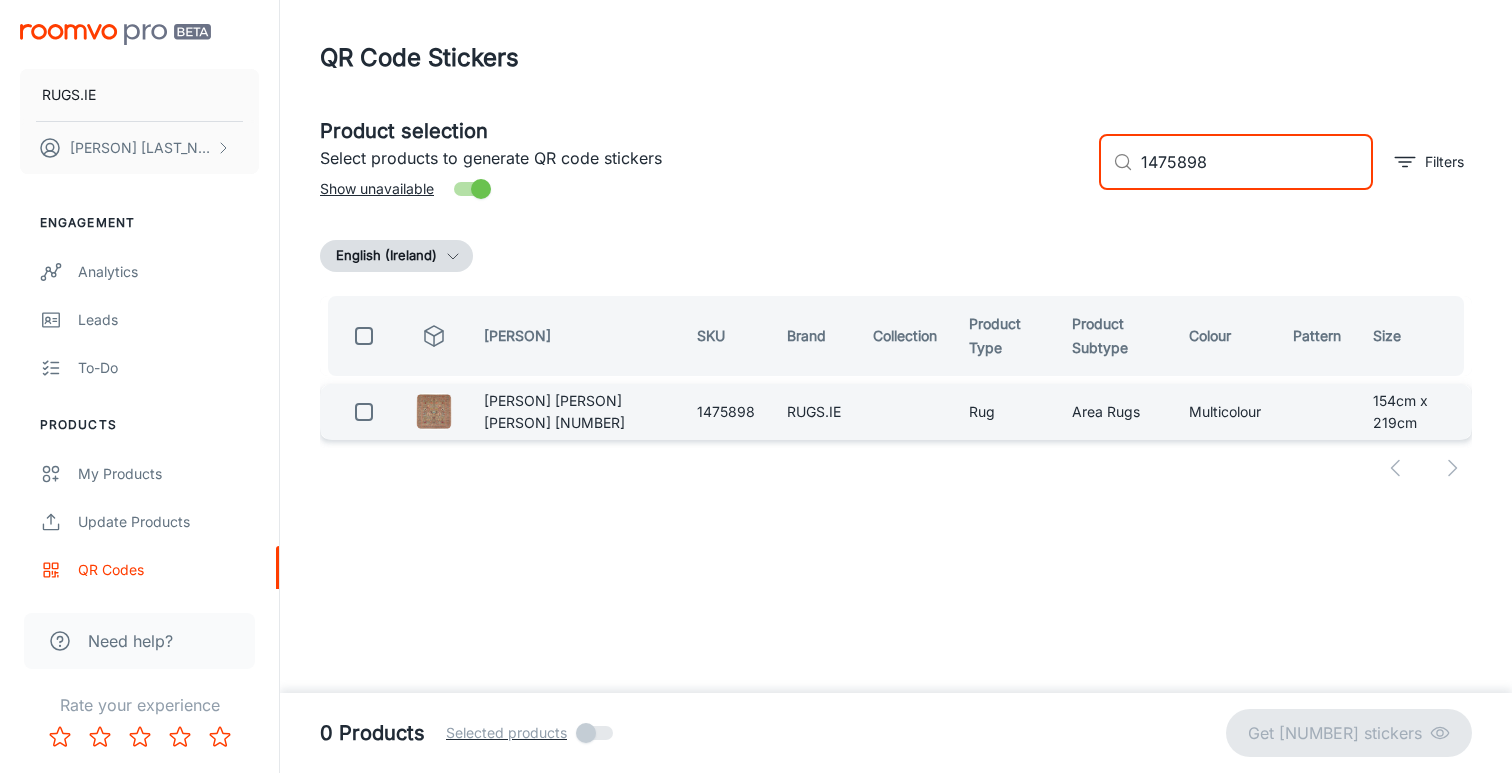 type on "1475898" 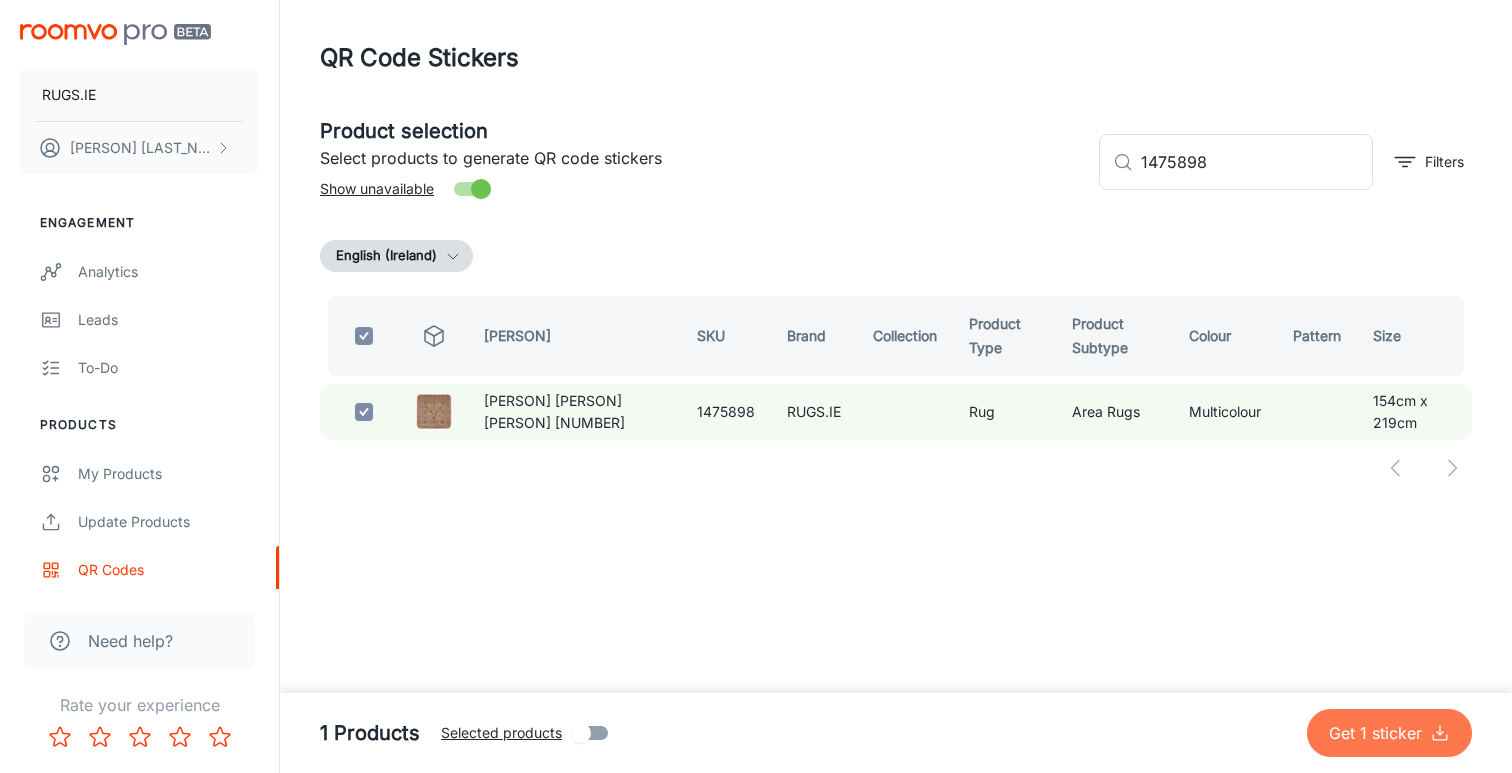 click on "Get 1 sticker" at bounding box center (1379, 733) 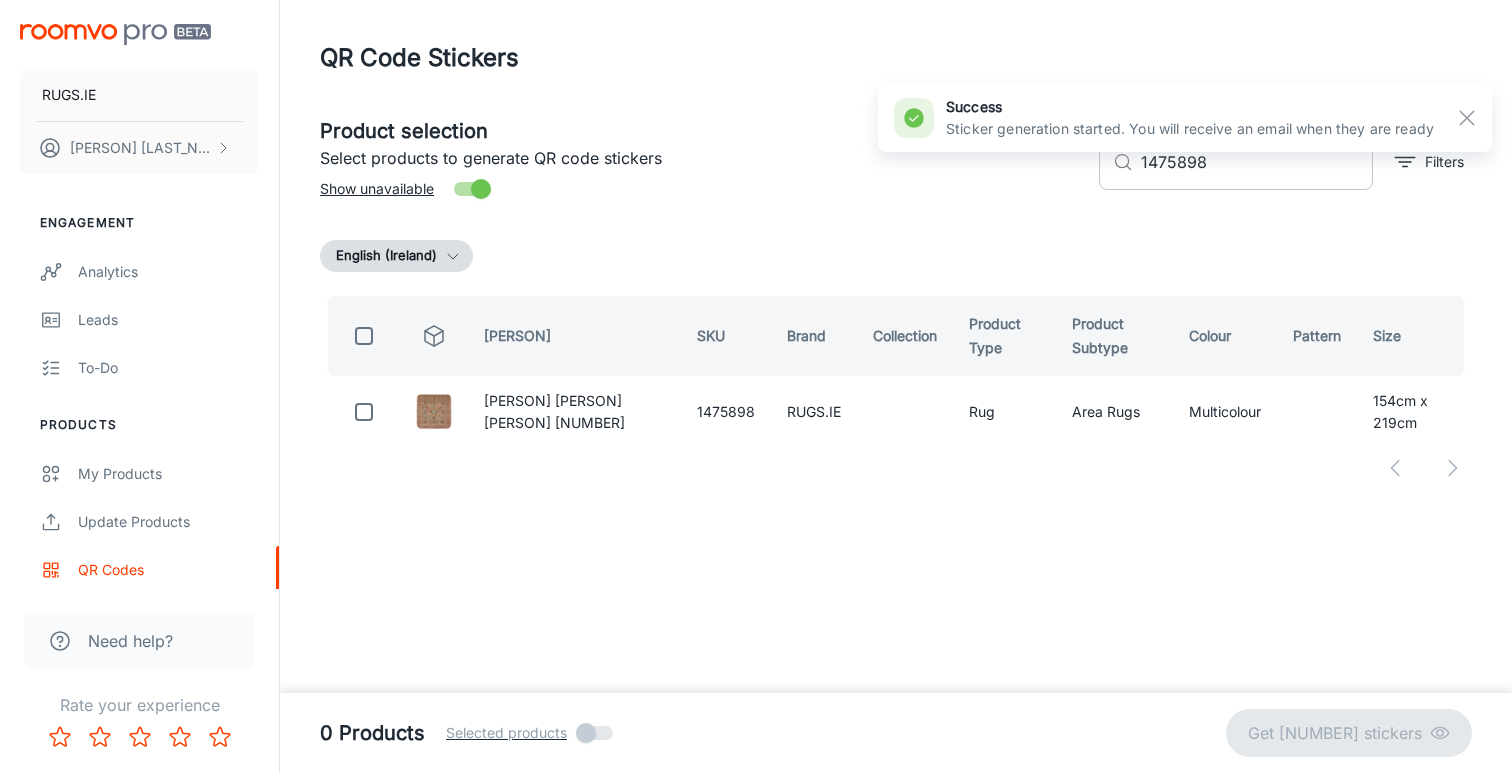click on "1475898" at bounding box center (1257, 162) 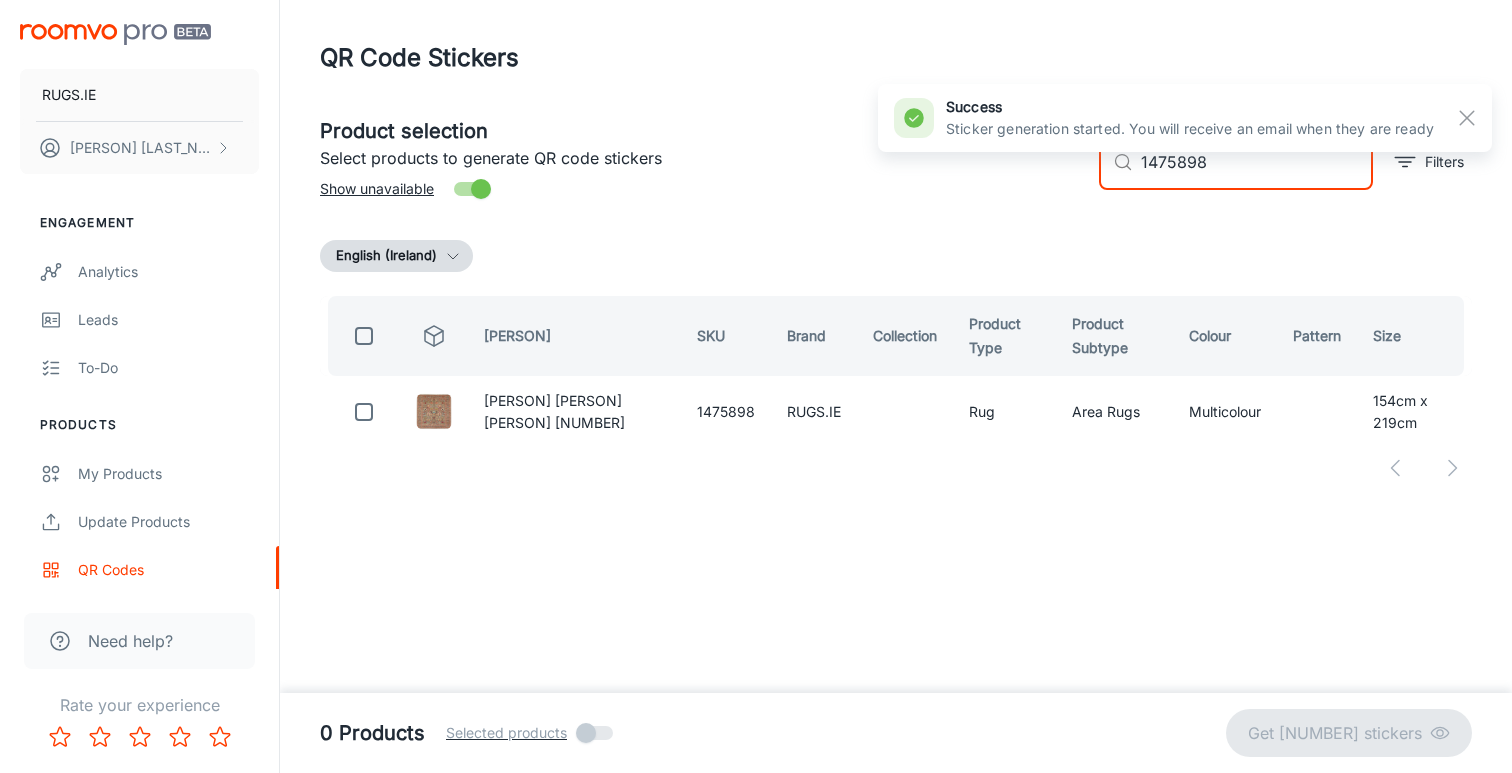 click on "1475898" at bounding box center (1257, 162) 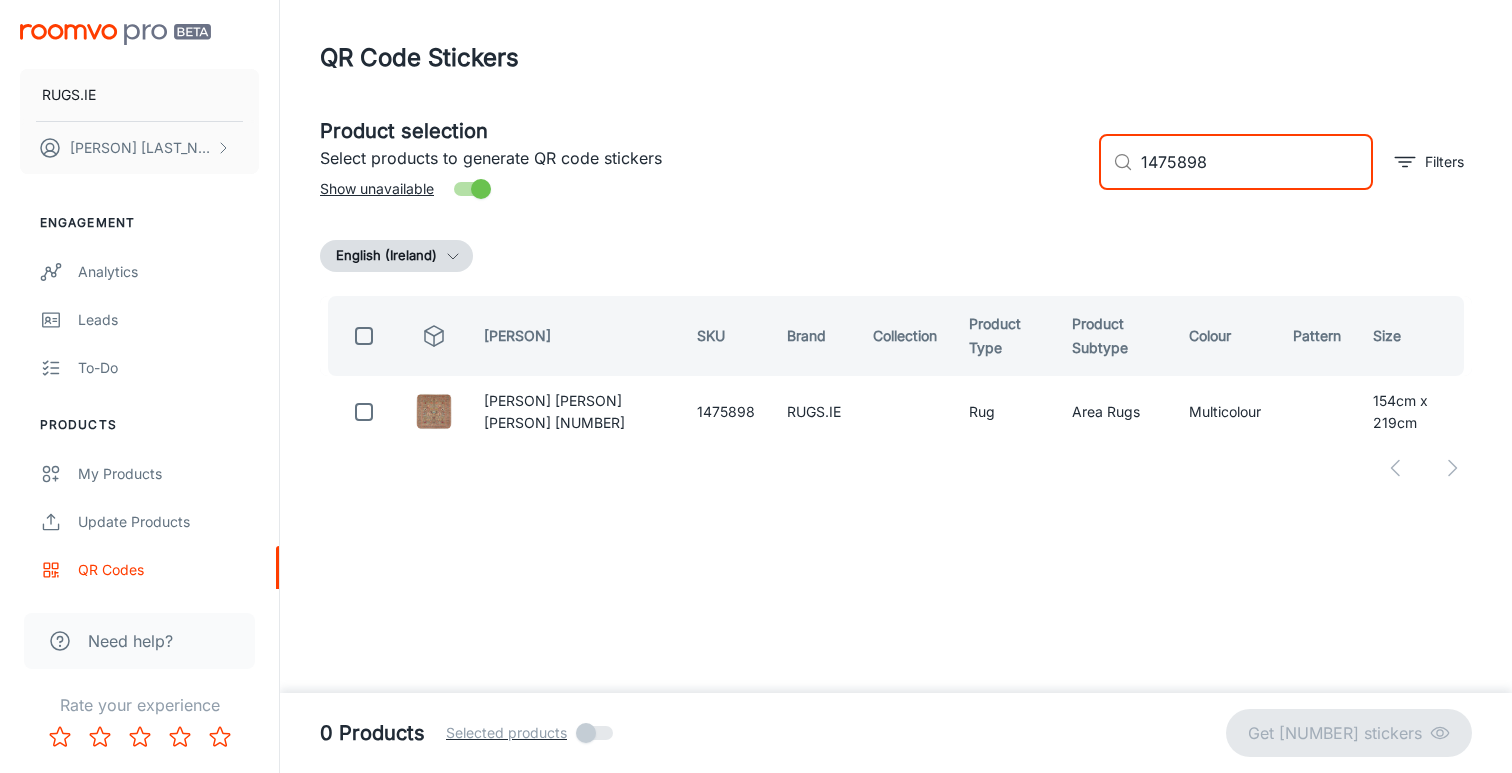 paste on "VIN-10475" 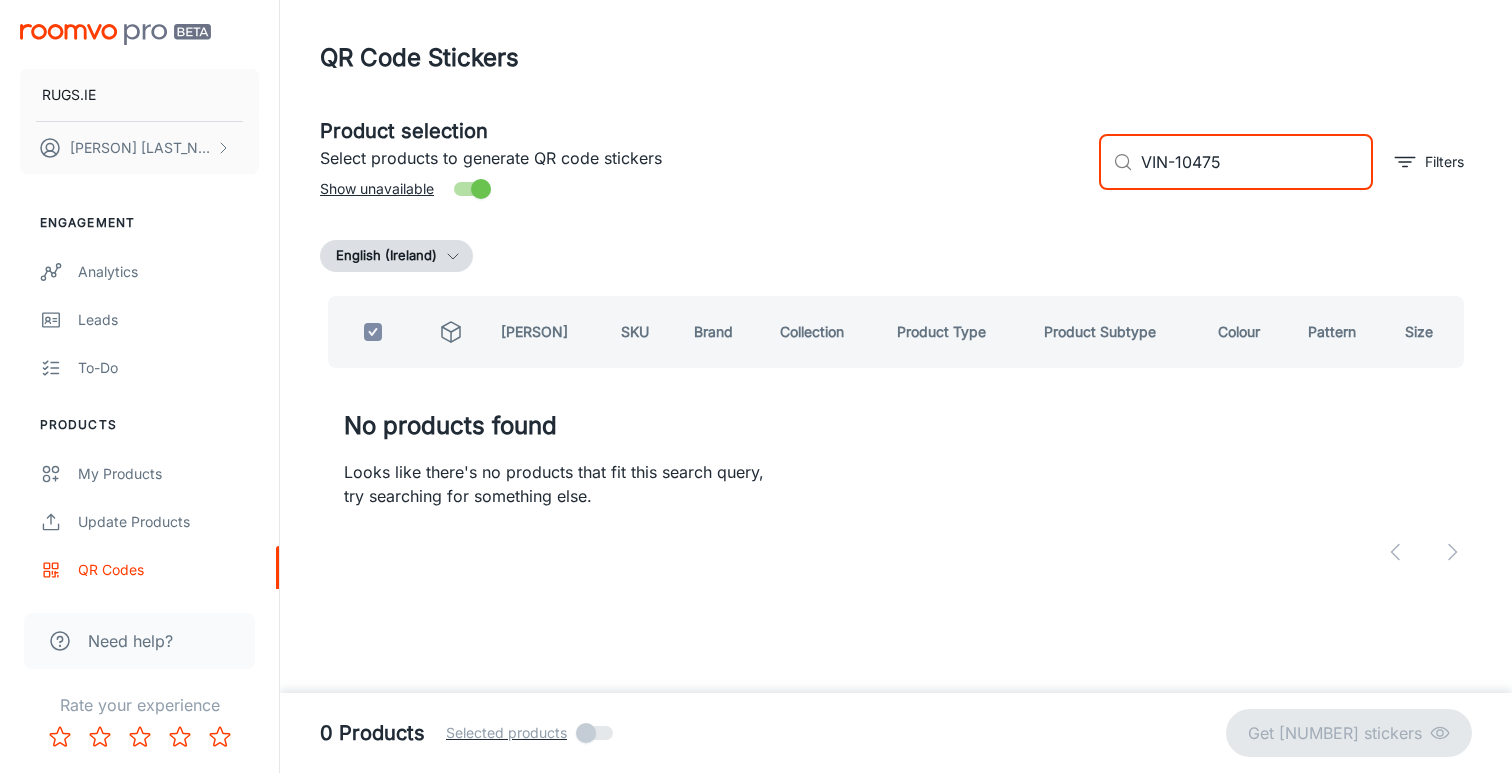 drag, startPoint x: 1181, startPoint y: 163, endPoint x: 1099, endPoint y: 163, distance: 82 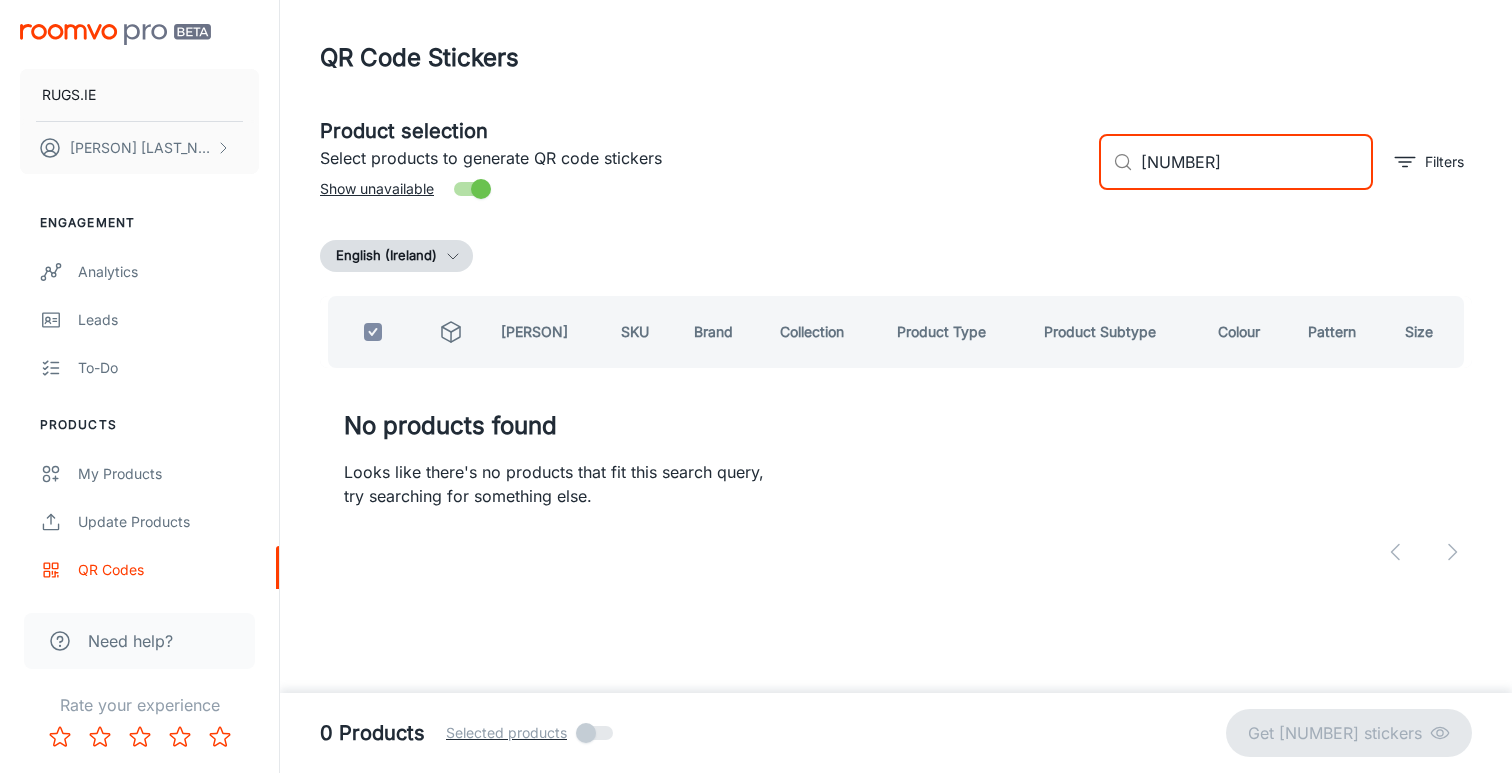 drag, startPoint x: 1201, startPoint y: 160, endPoint x: 1091, endPoint y: 161, distance: 110.00455 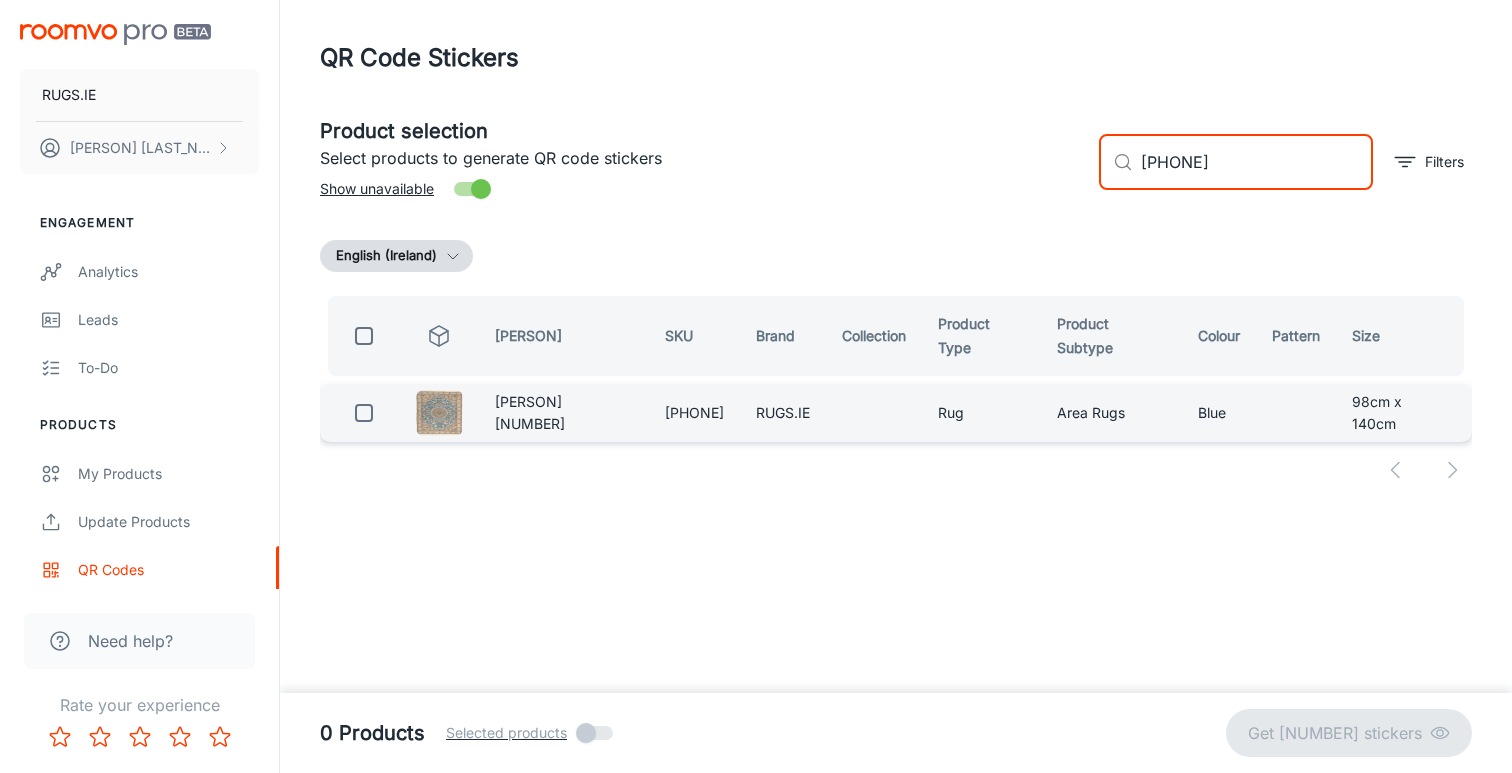type on "[PHONE]" 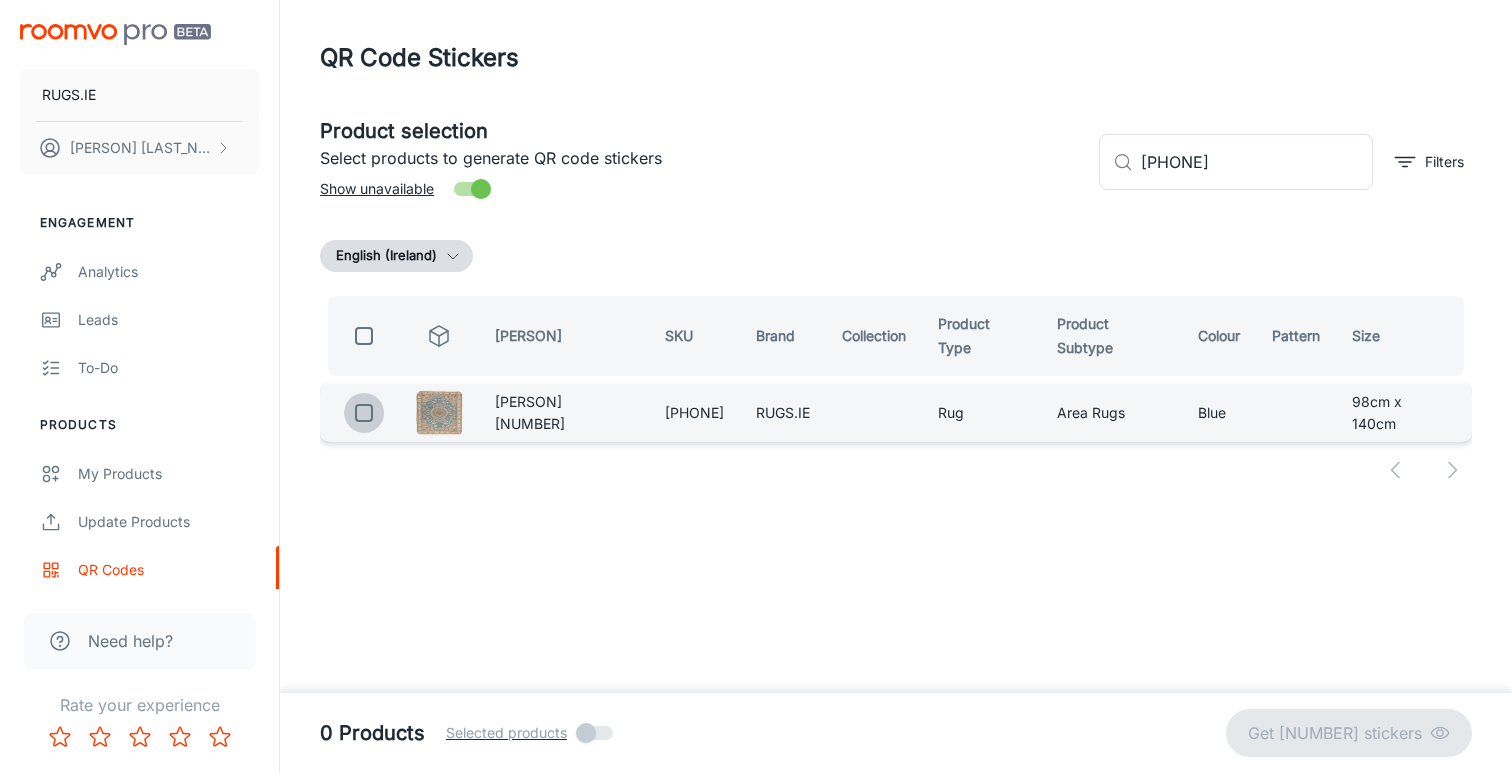 click at bounding box center [364, 413] 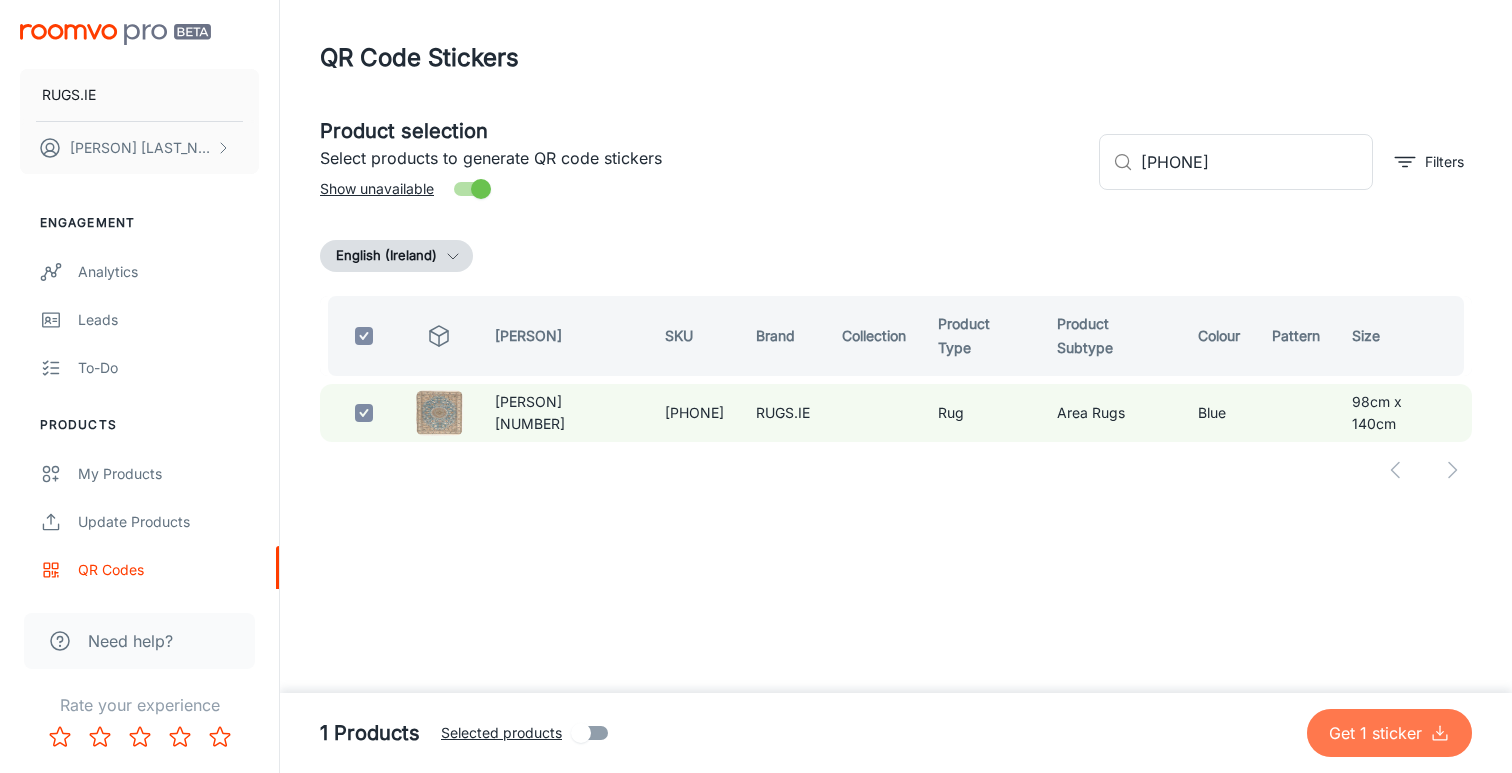click on "Get 1 sticker" at bounding box center [1379, 733] 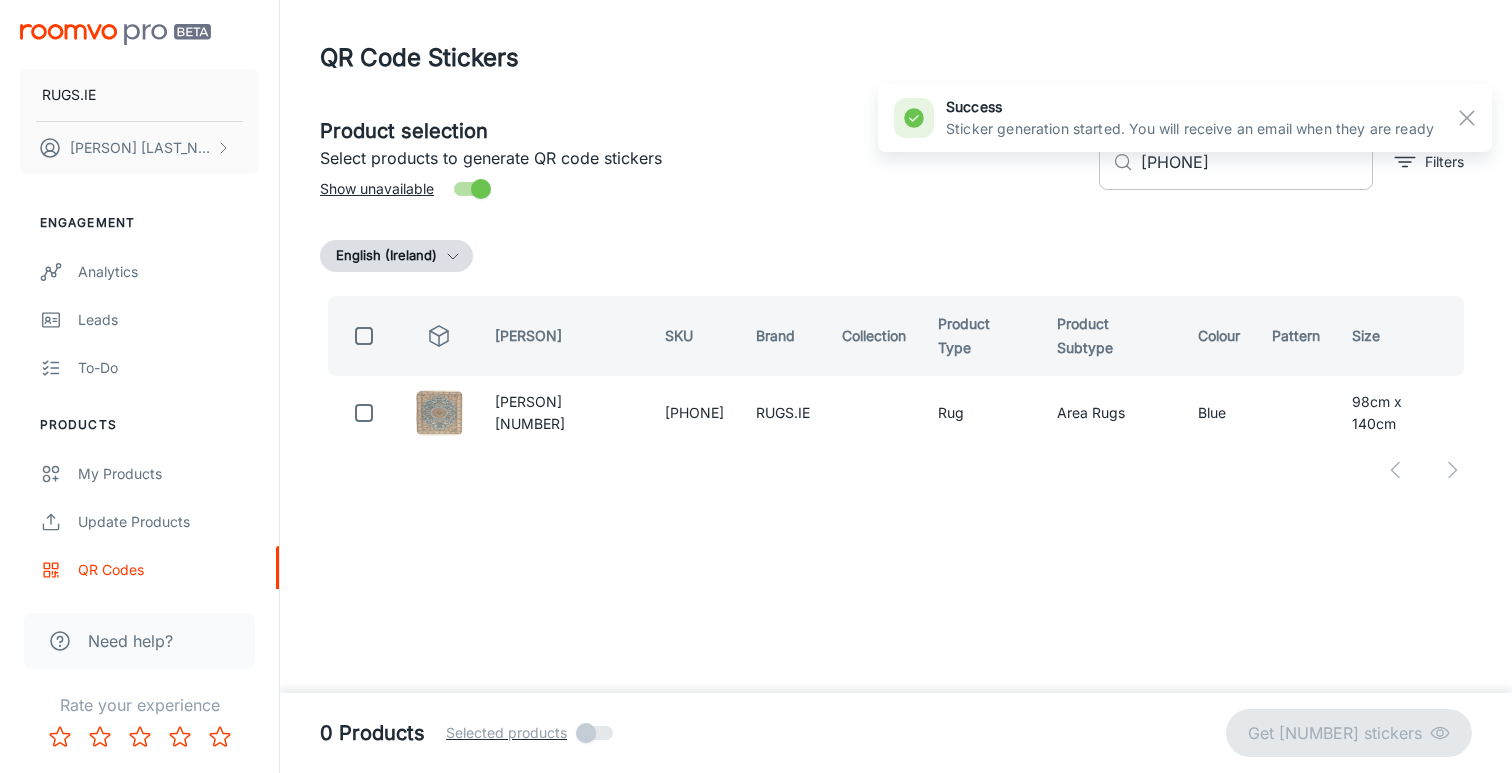 click on "[PHONE]" at bounding box center [1257, 162] 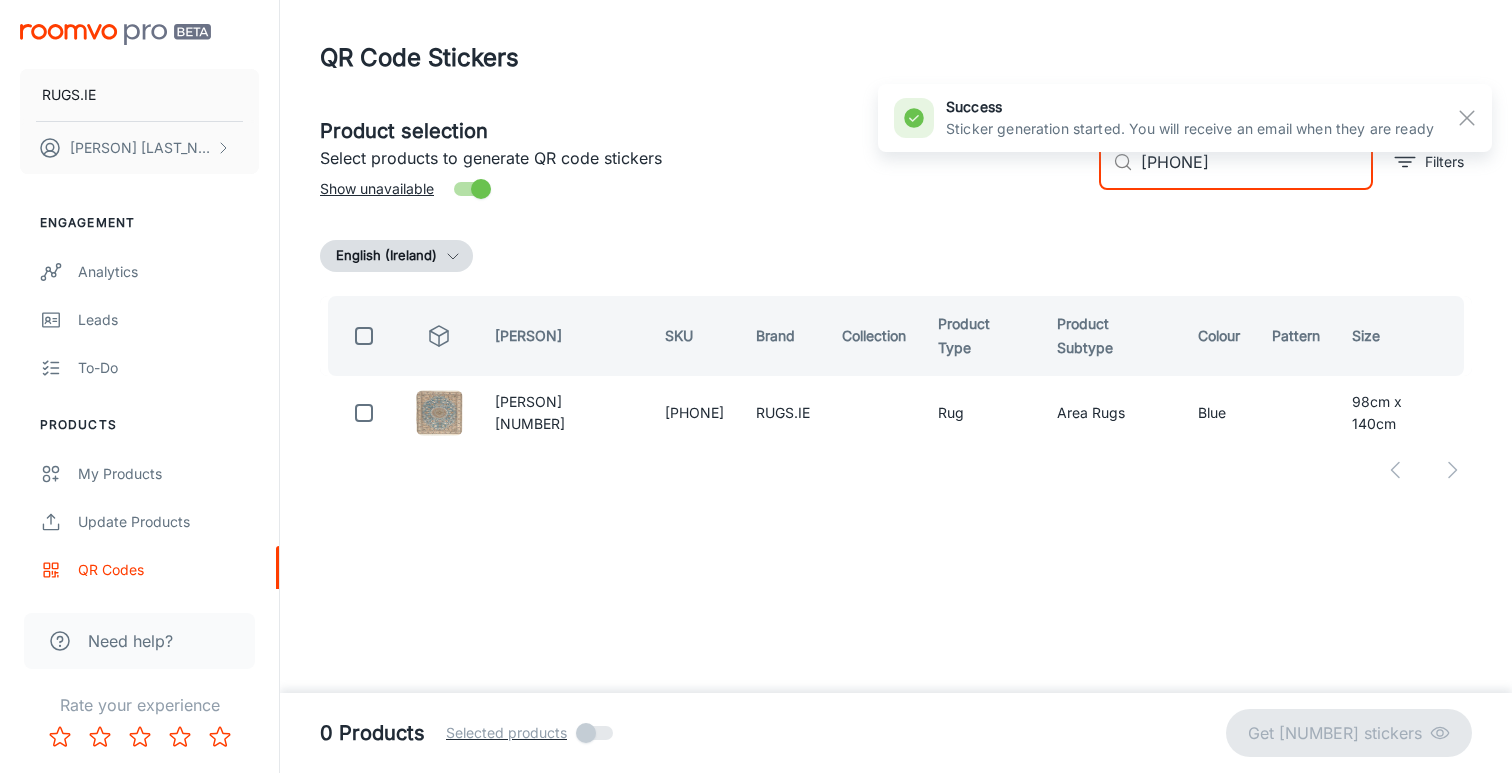 click on "[PHONE]" at bounding box center (1257, 162) 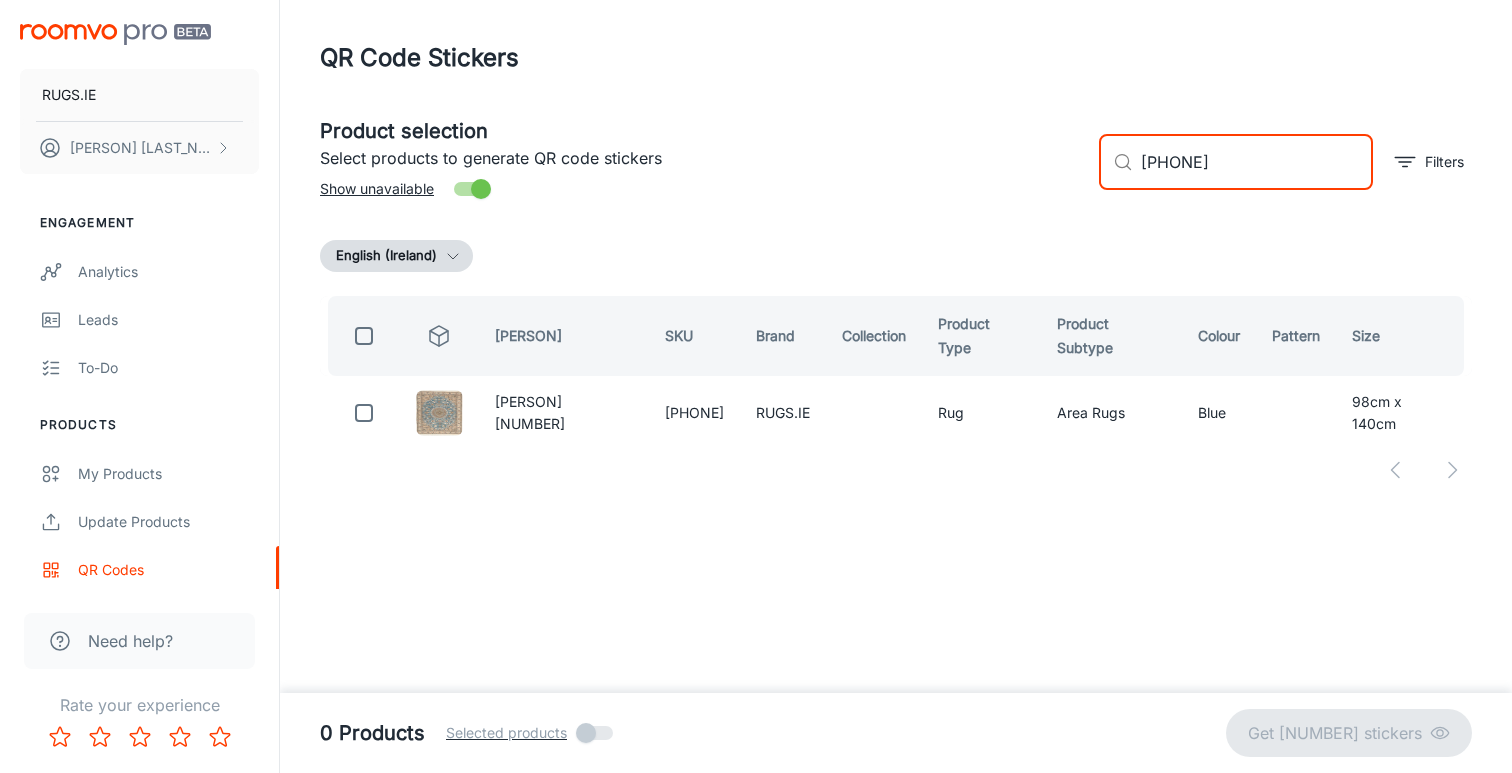 paste on "14672" 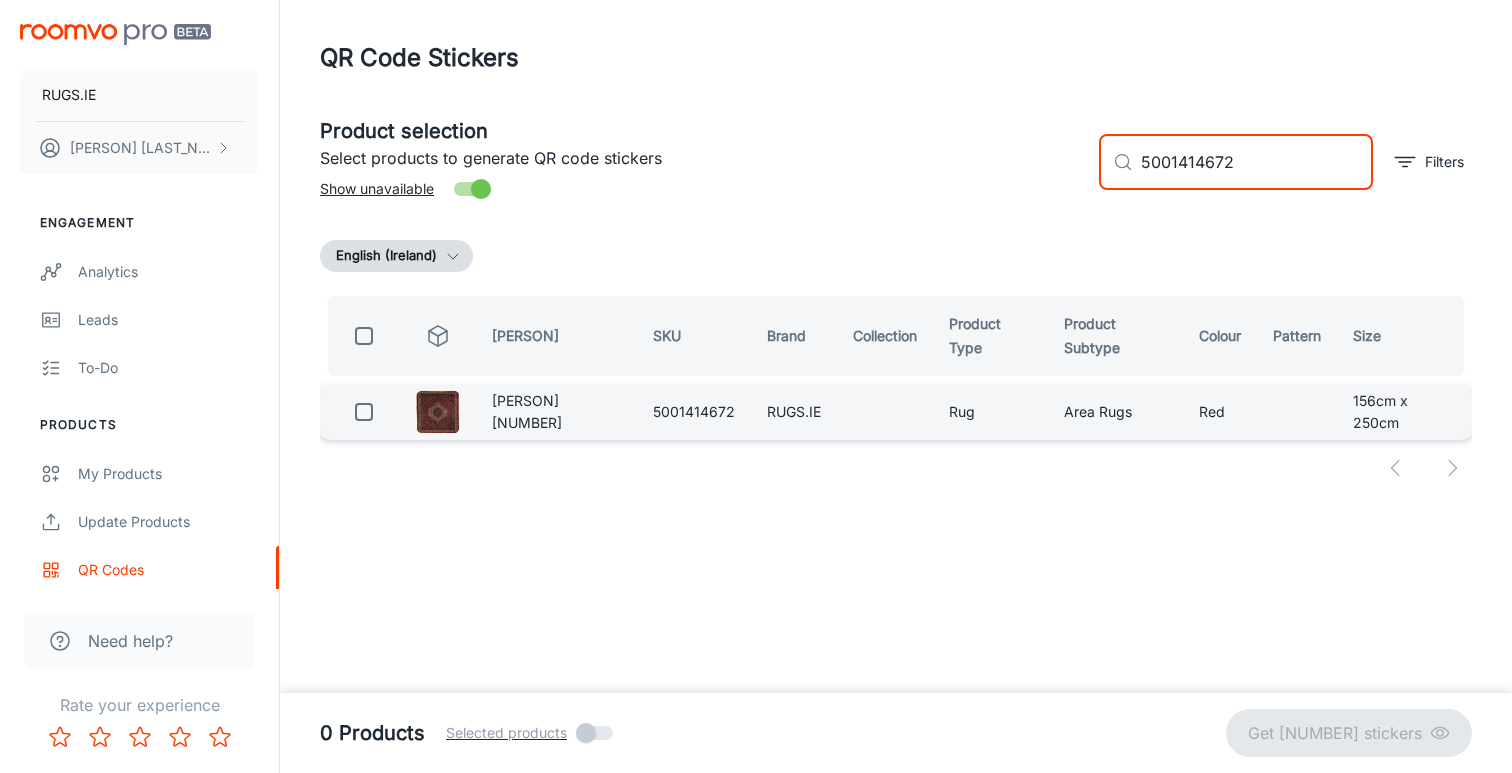 type on "5001414672" 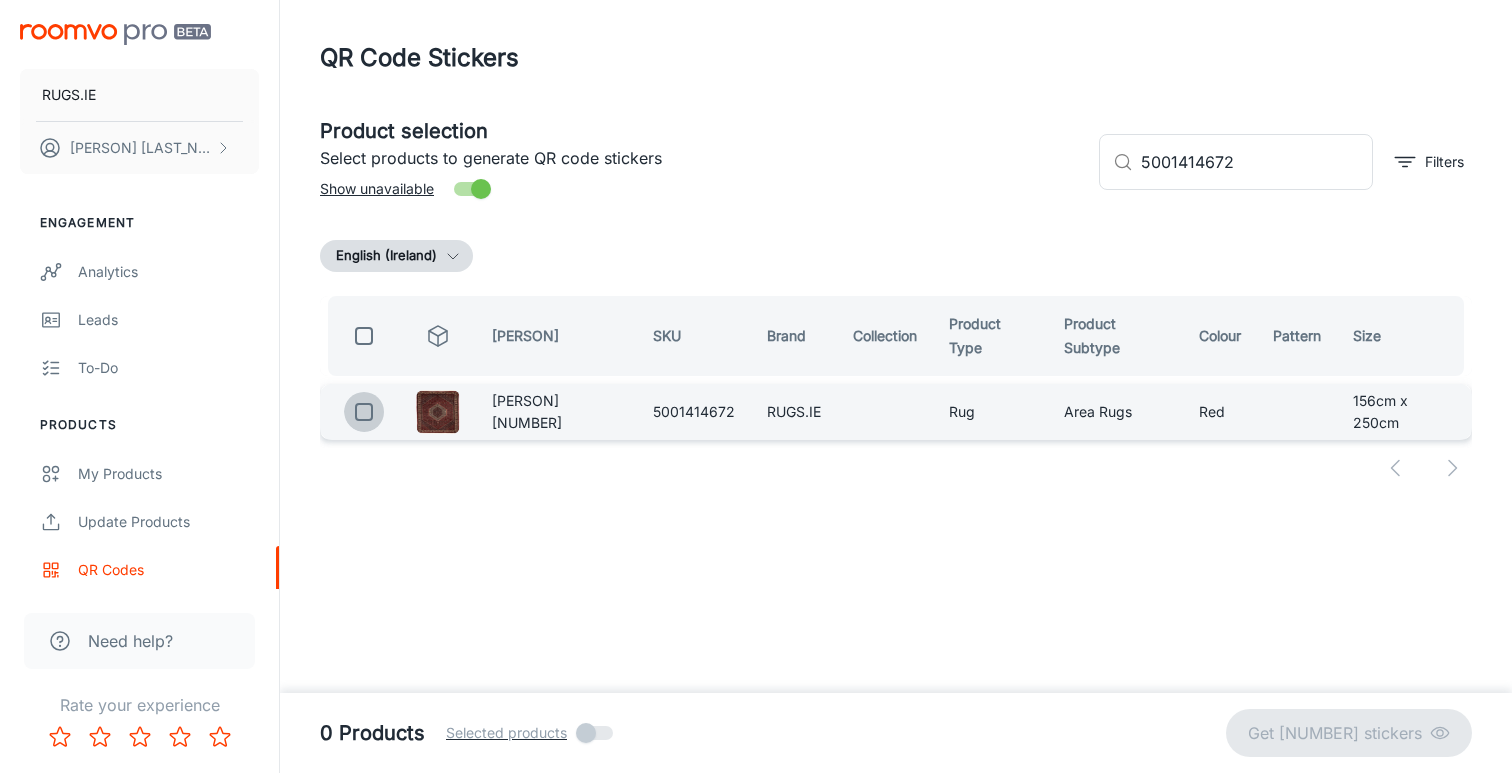 click at bounding box center (364, 412) 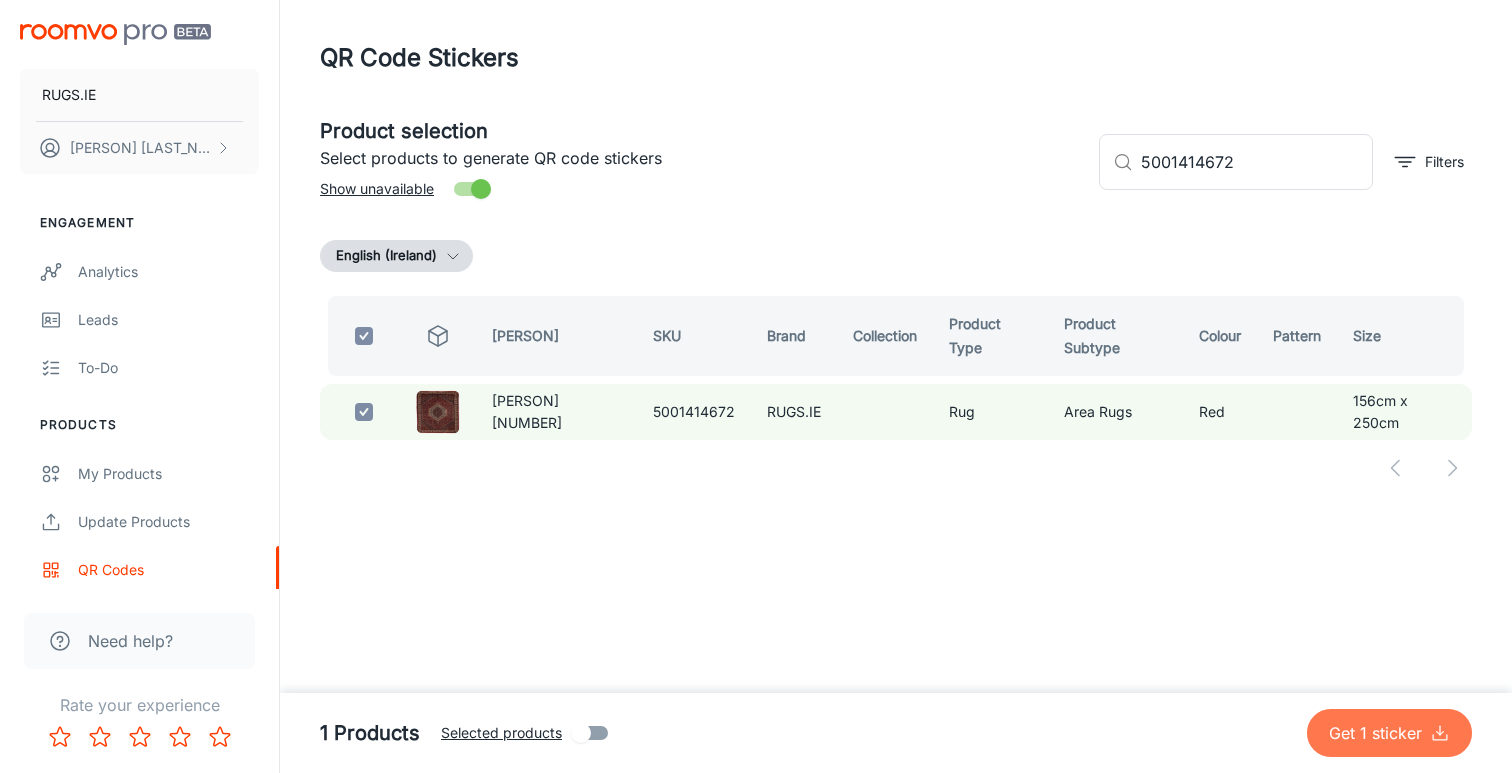 click on "Get 1 sticker" at bounding box center (1379, 733) 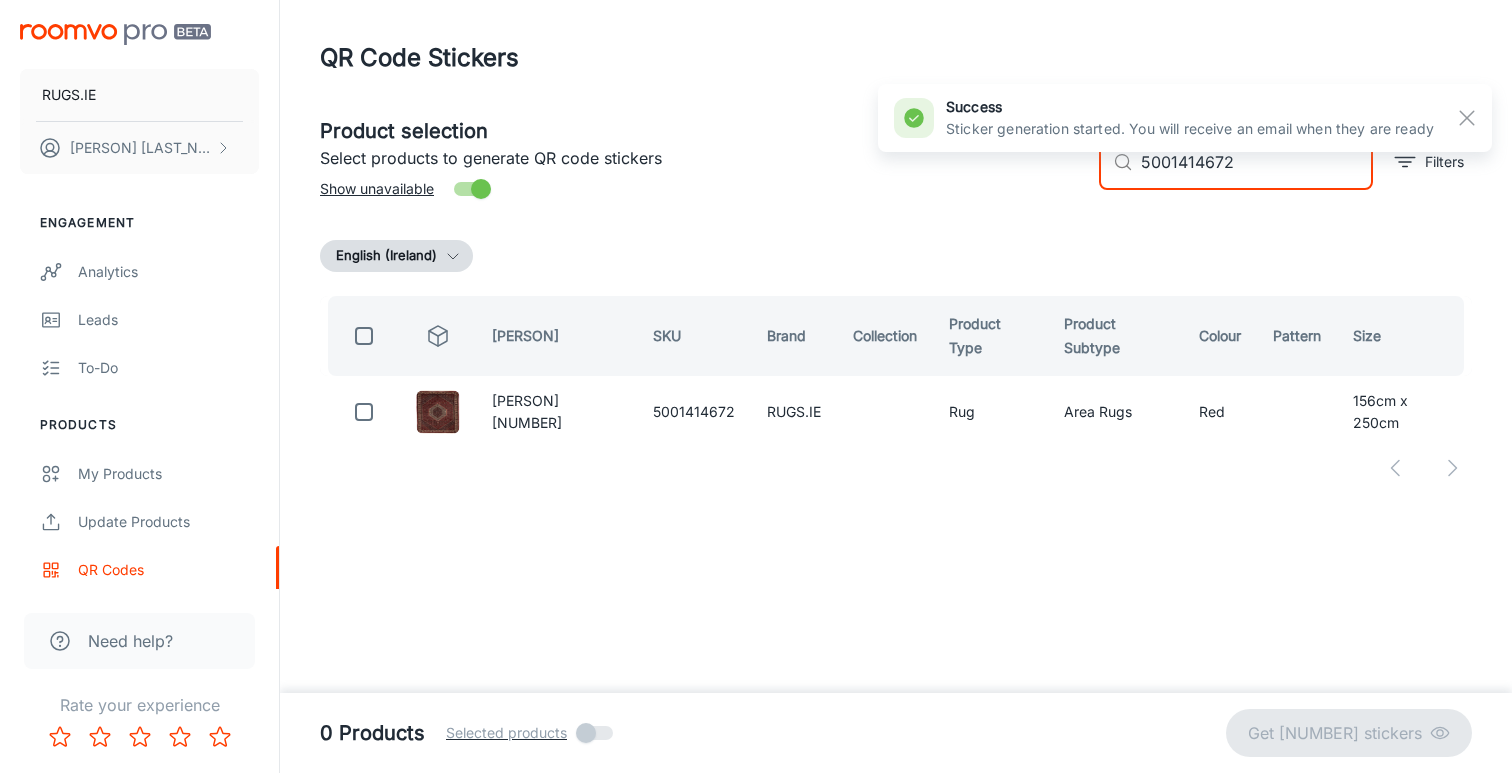 click on "5001414672" at bounding box center [1257, 162] 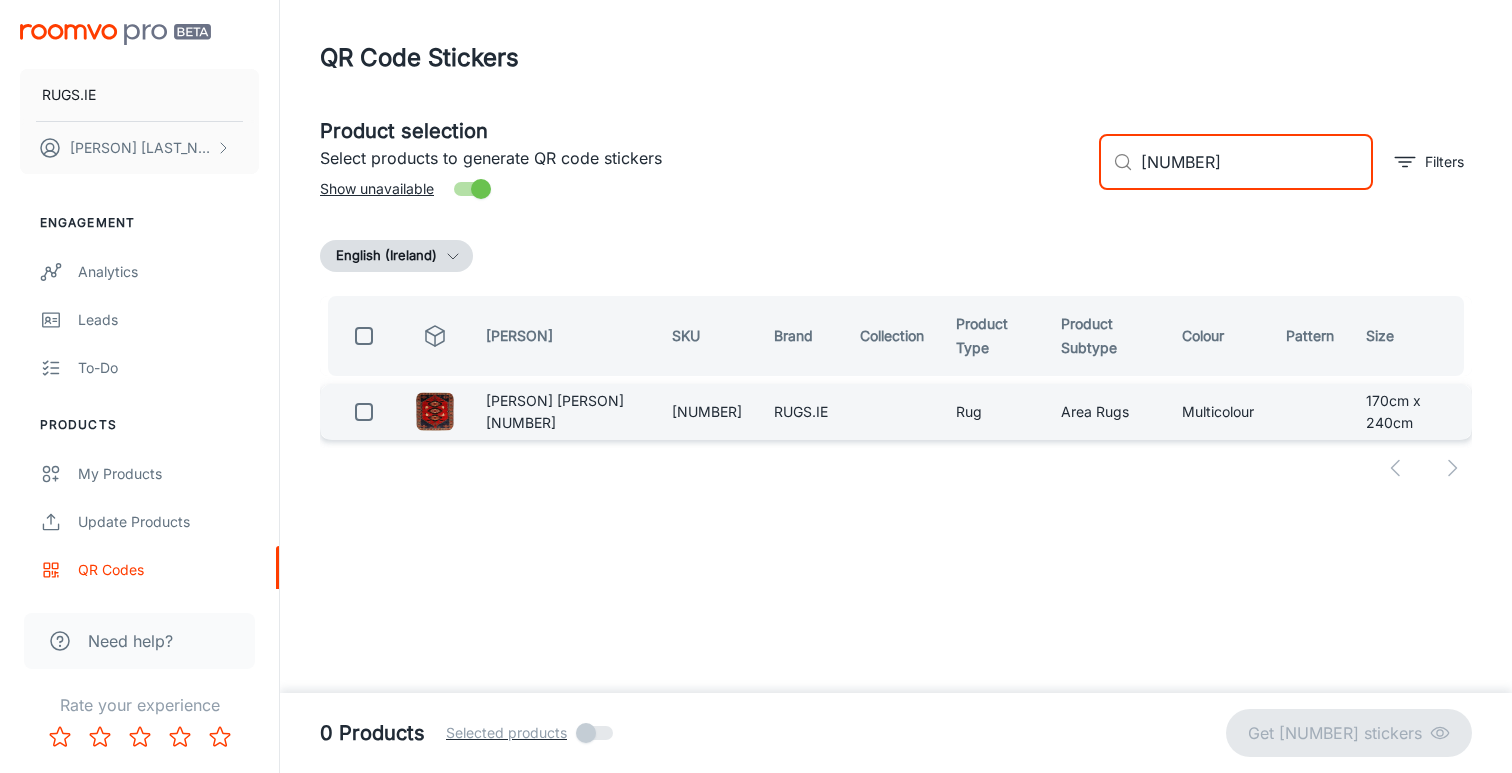 type on "[NUMBER]" 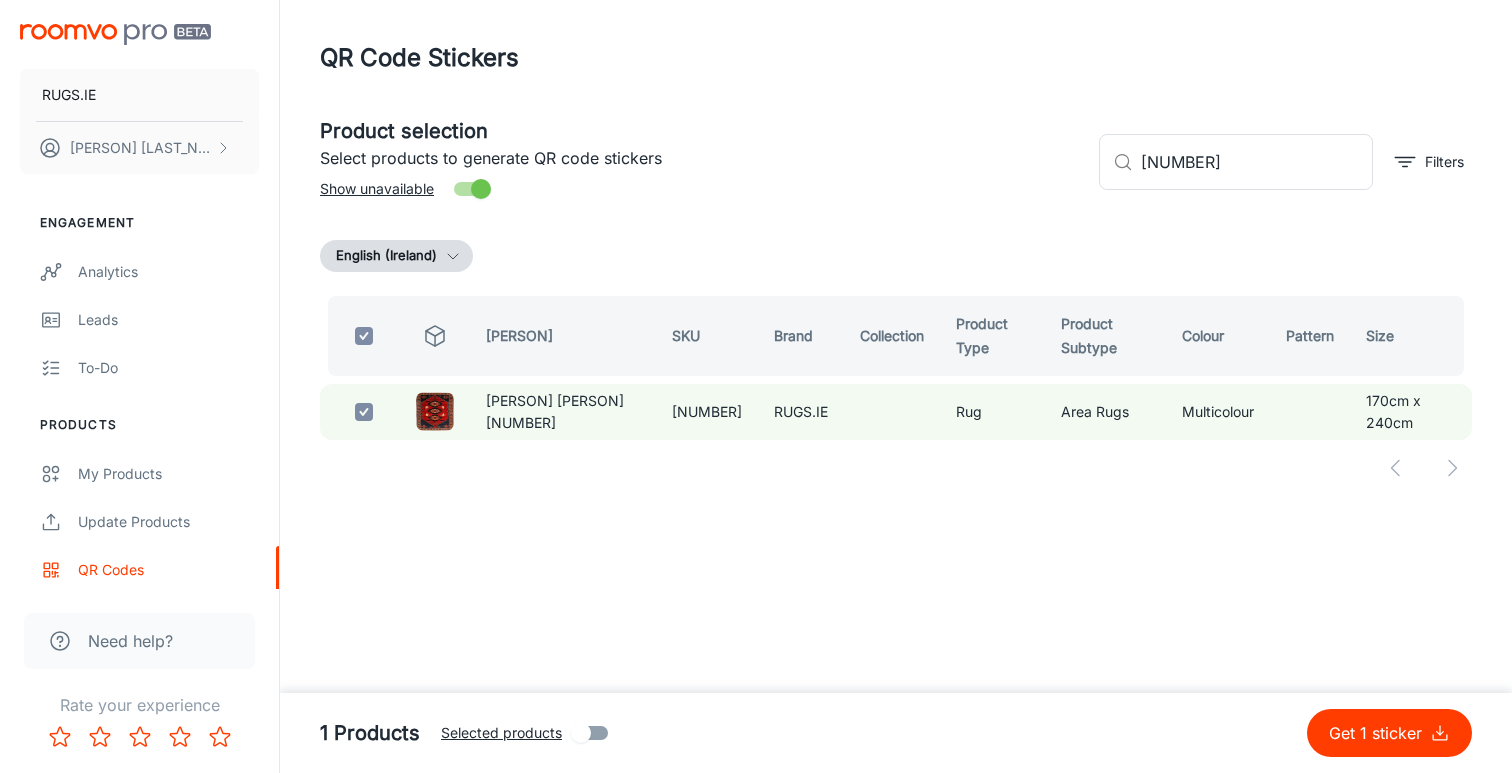 click on "Get 1 sticker" at bounding box center (1379, 733) 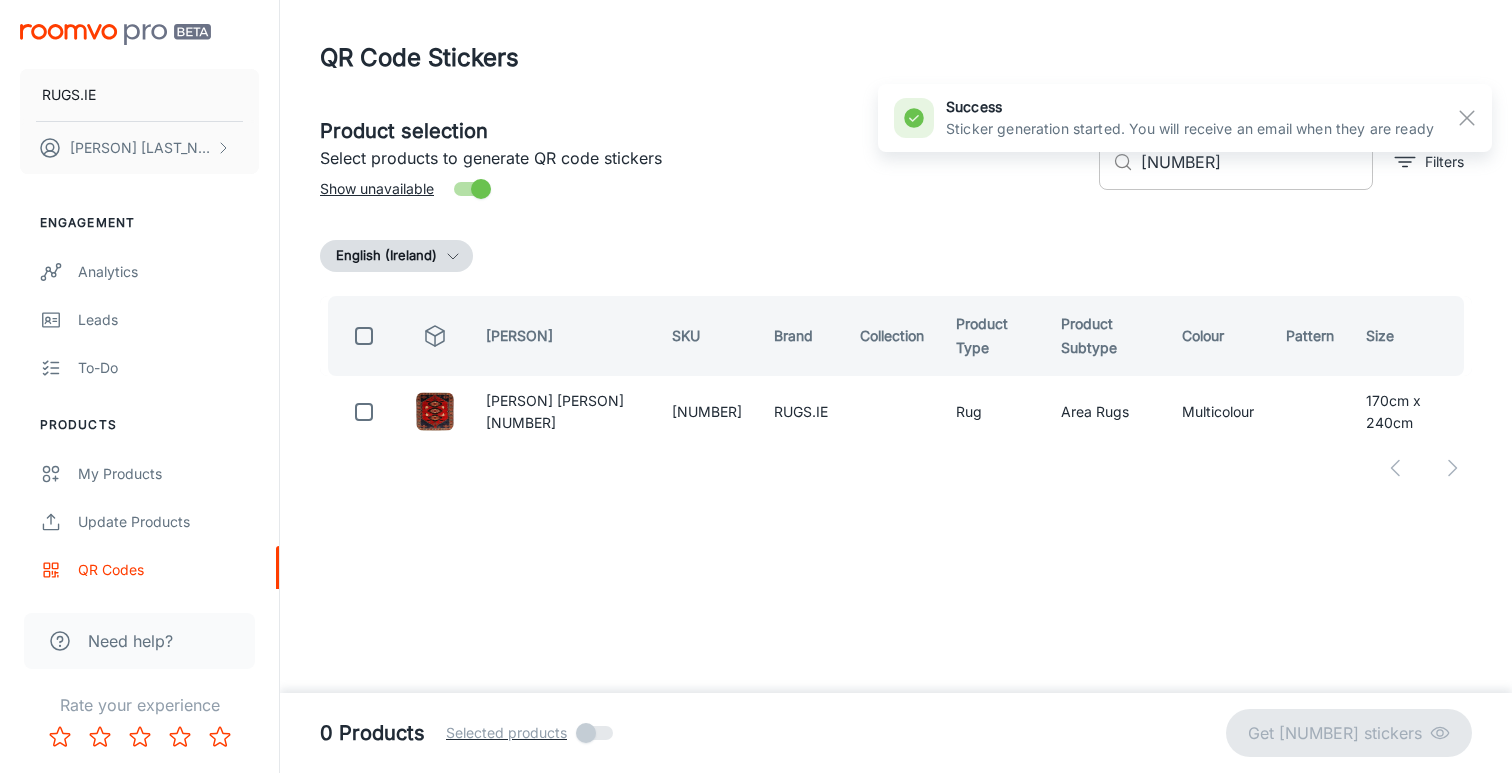 click on "[NUMBER]" at bounding box center (1257, 162) 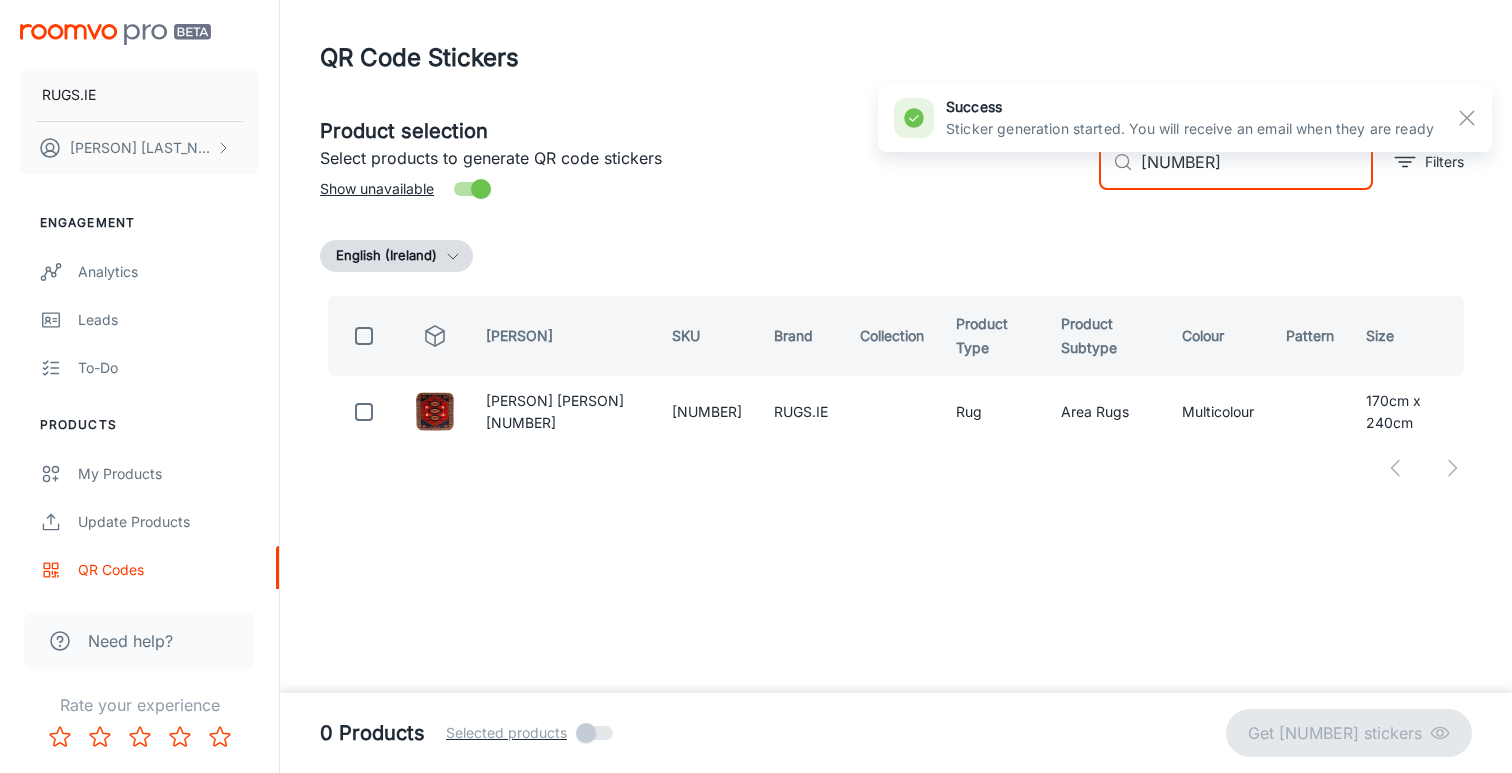 click on "[NUMBER]" at bounding box center [1257, 162] 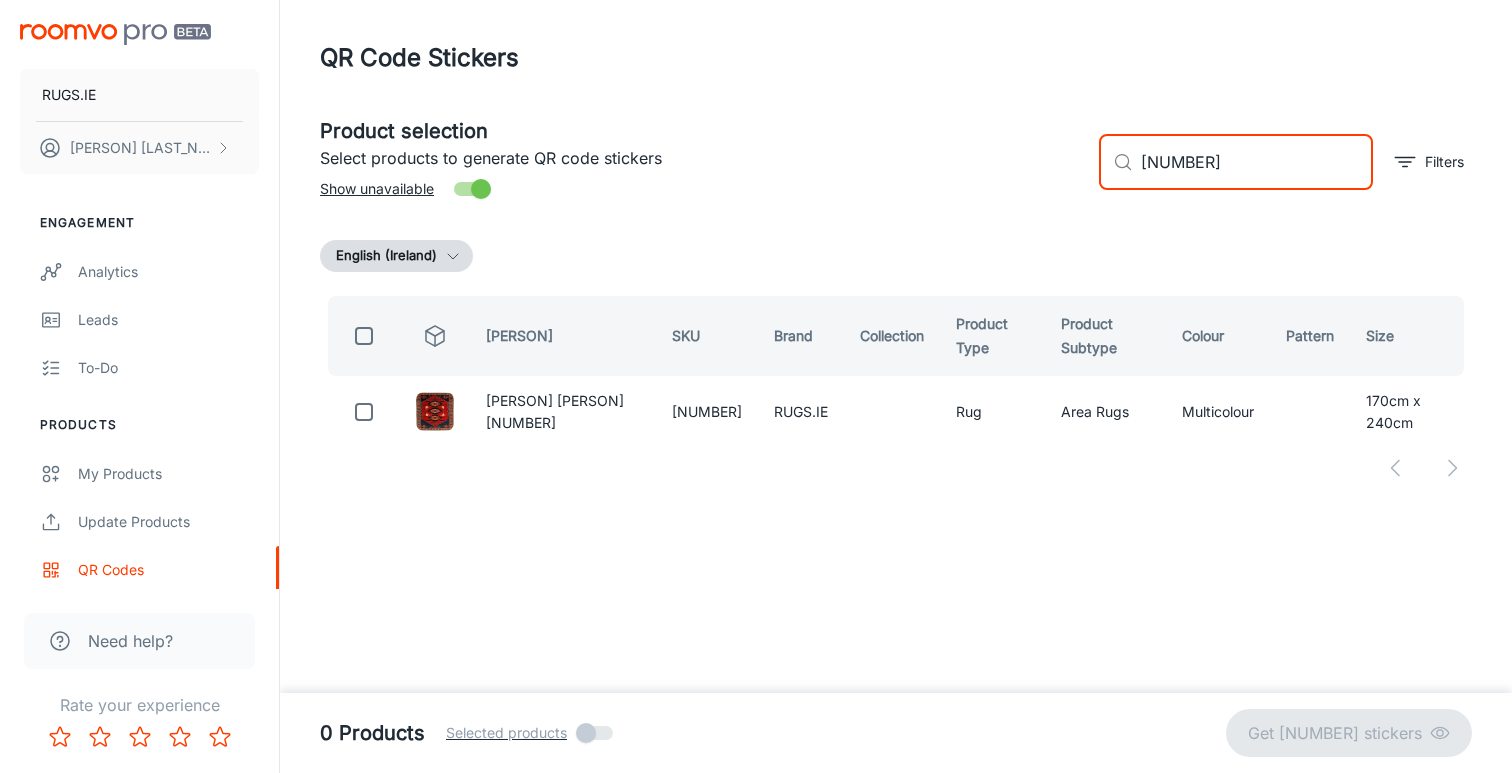 paste on "5001483648" 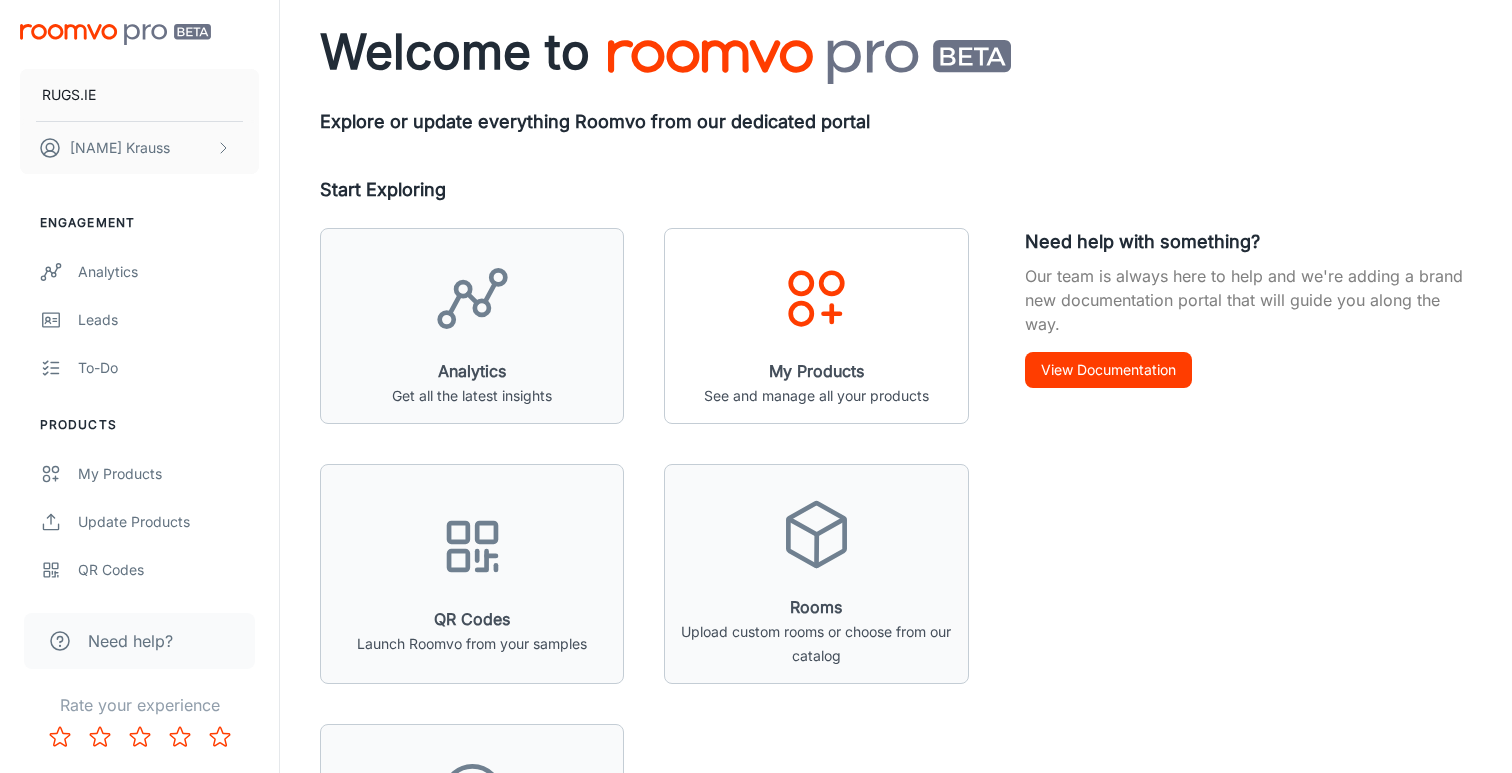 scroll, scrollTop: 119, scrollLeft: 0, axis: vertical 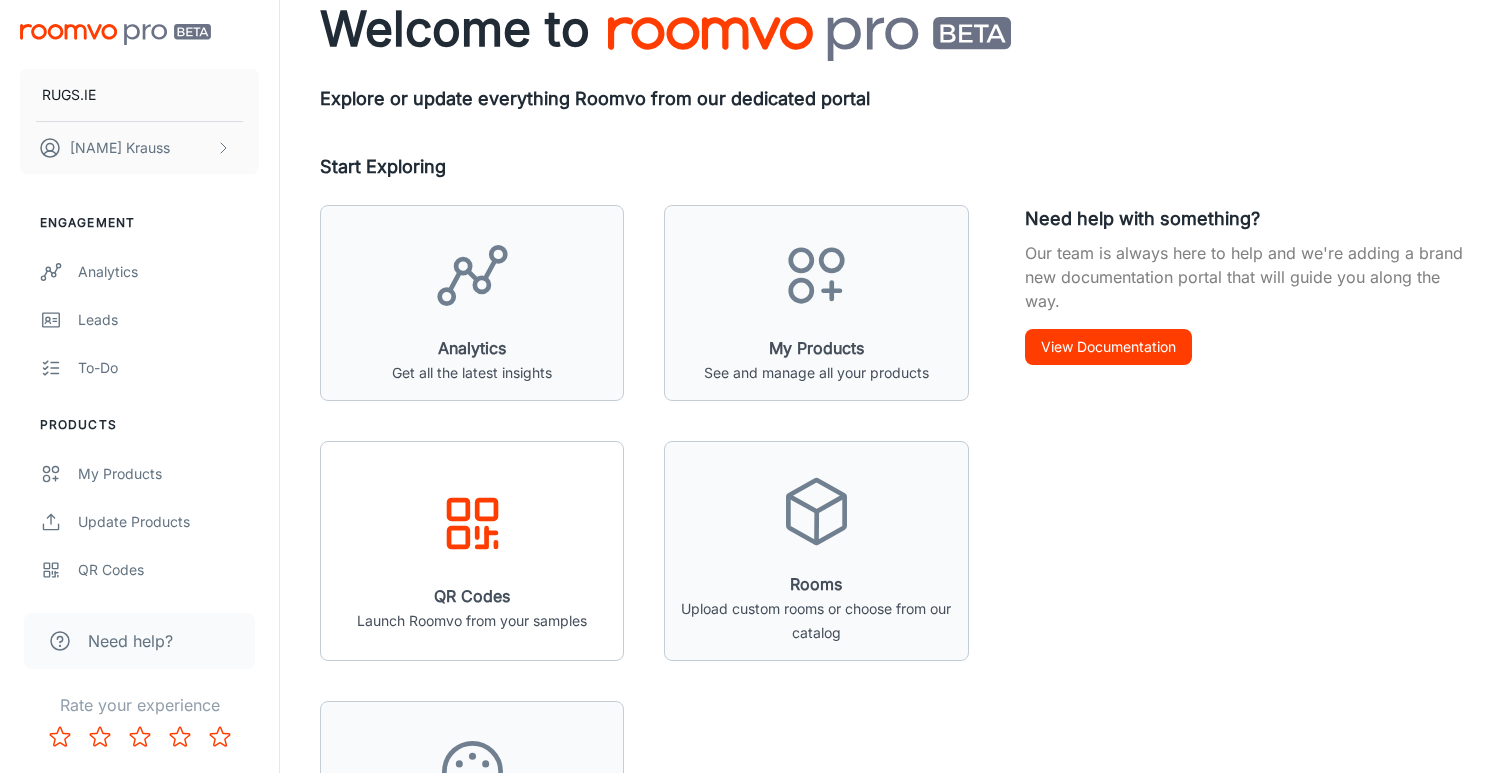 click at bounding box center (458, 509) 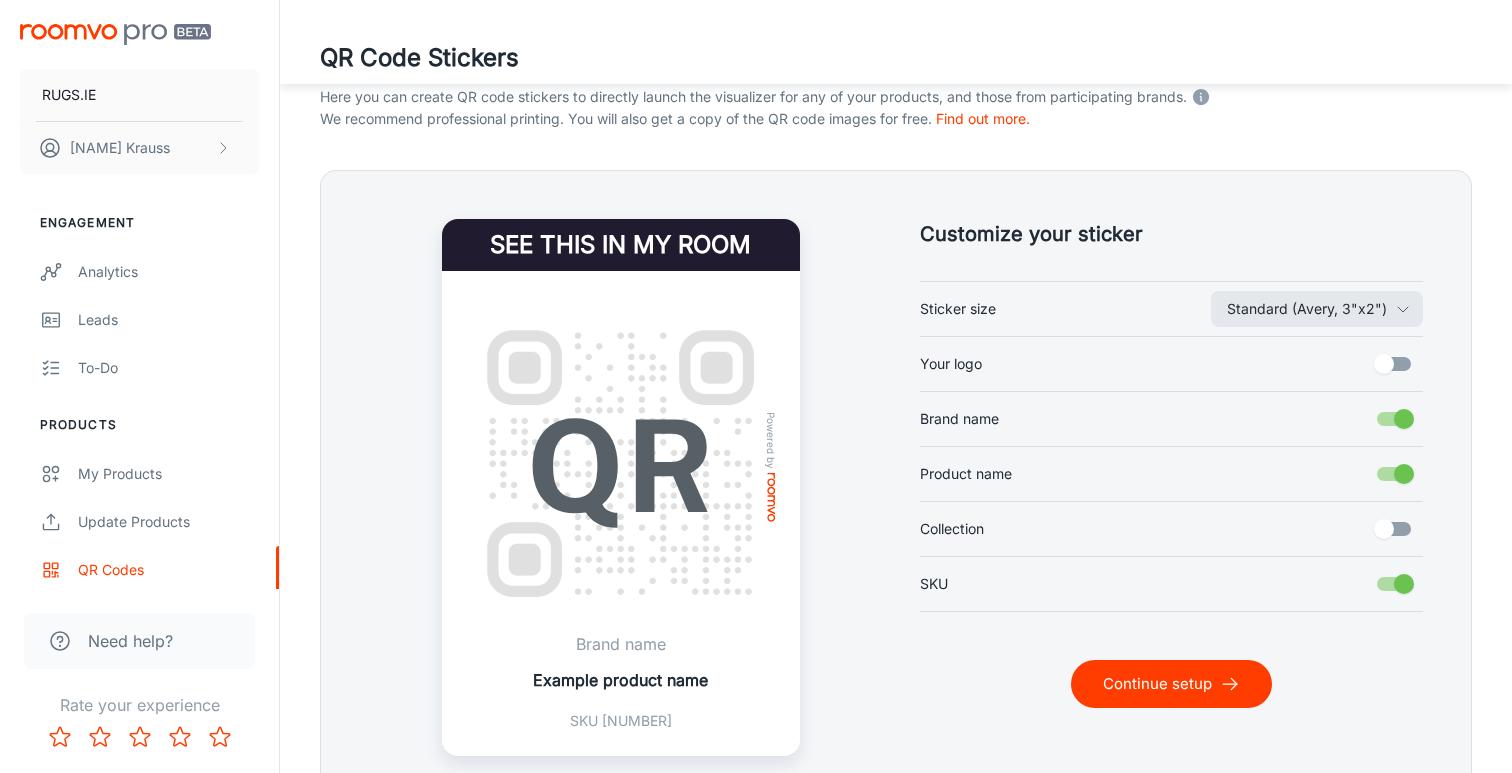 scroll, scrollTop: 344, scrollLeft: 0, axis: vertical 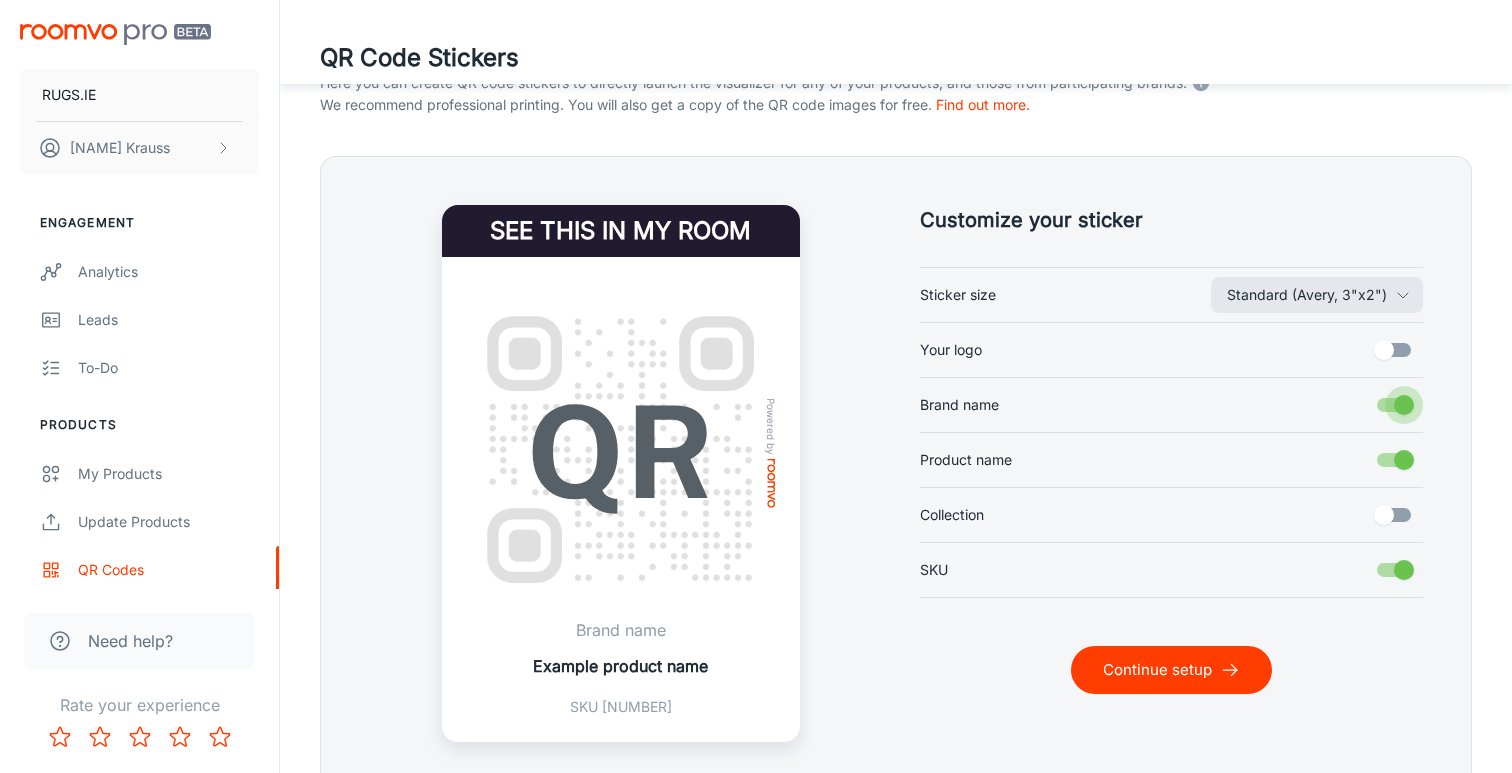 click on "Brand name" at bounding box center [1404, 405] 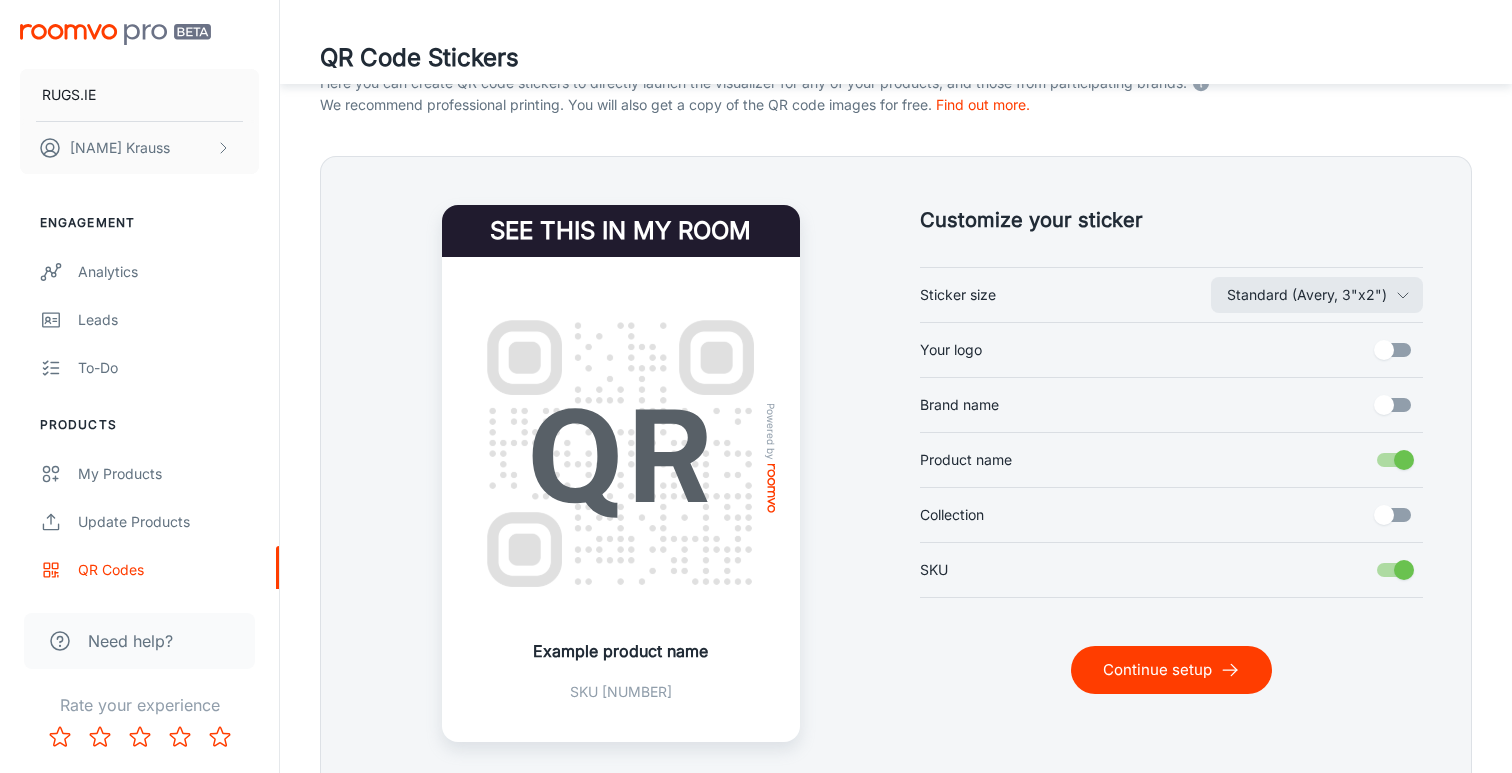 click on "Product name" at bounding box center [1404, 460] 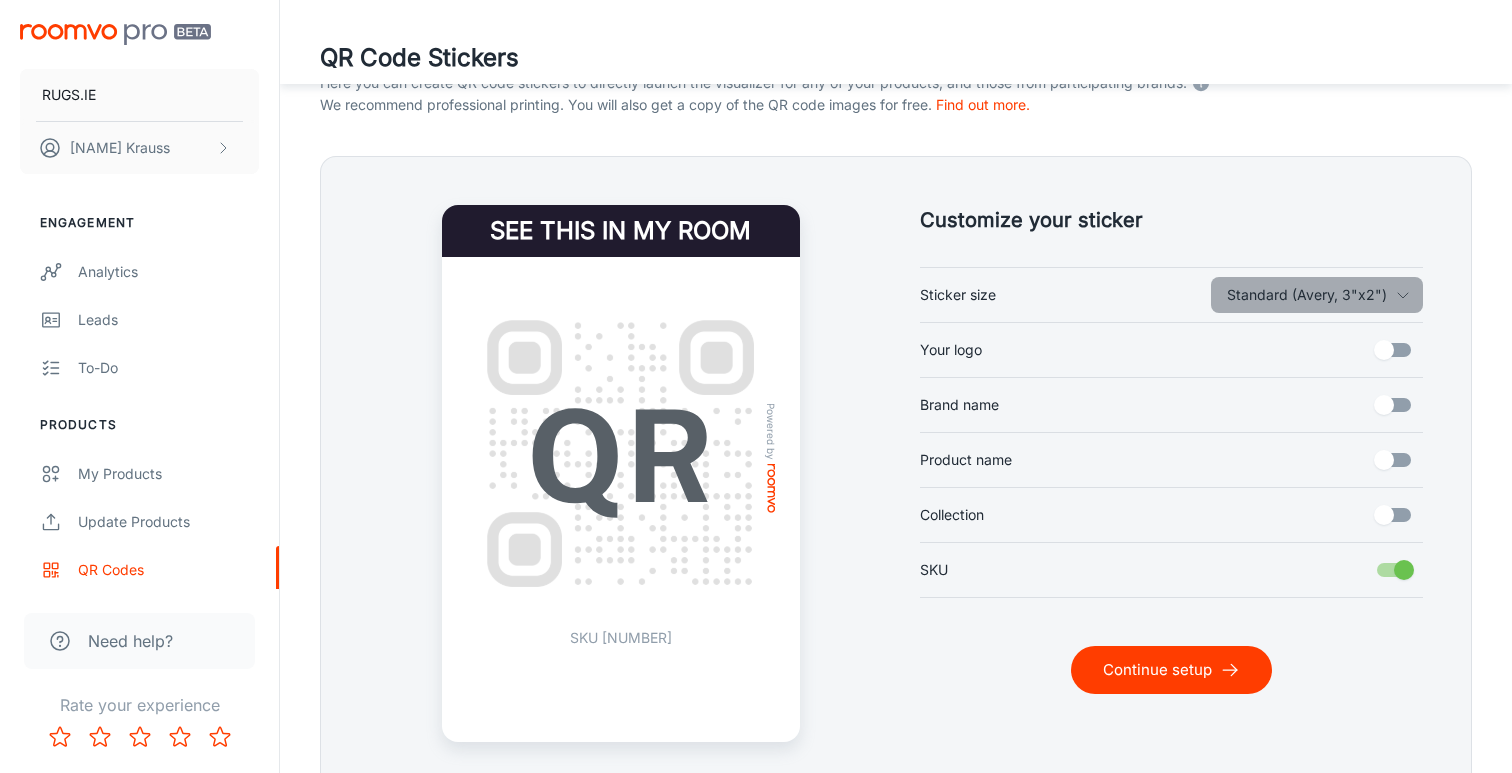 click on "Standard (Avery, 3"x2")" at bounding box center (1317, 295) 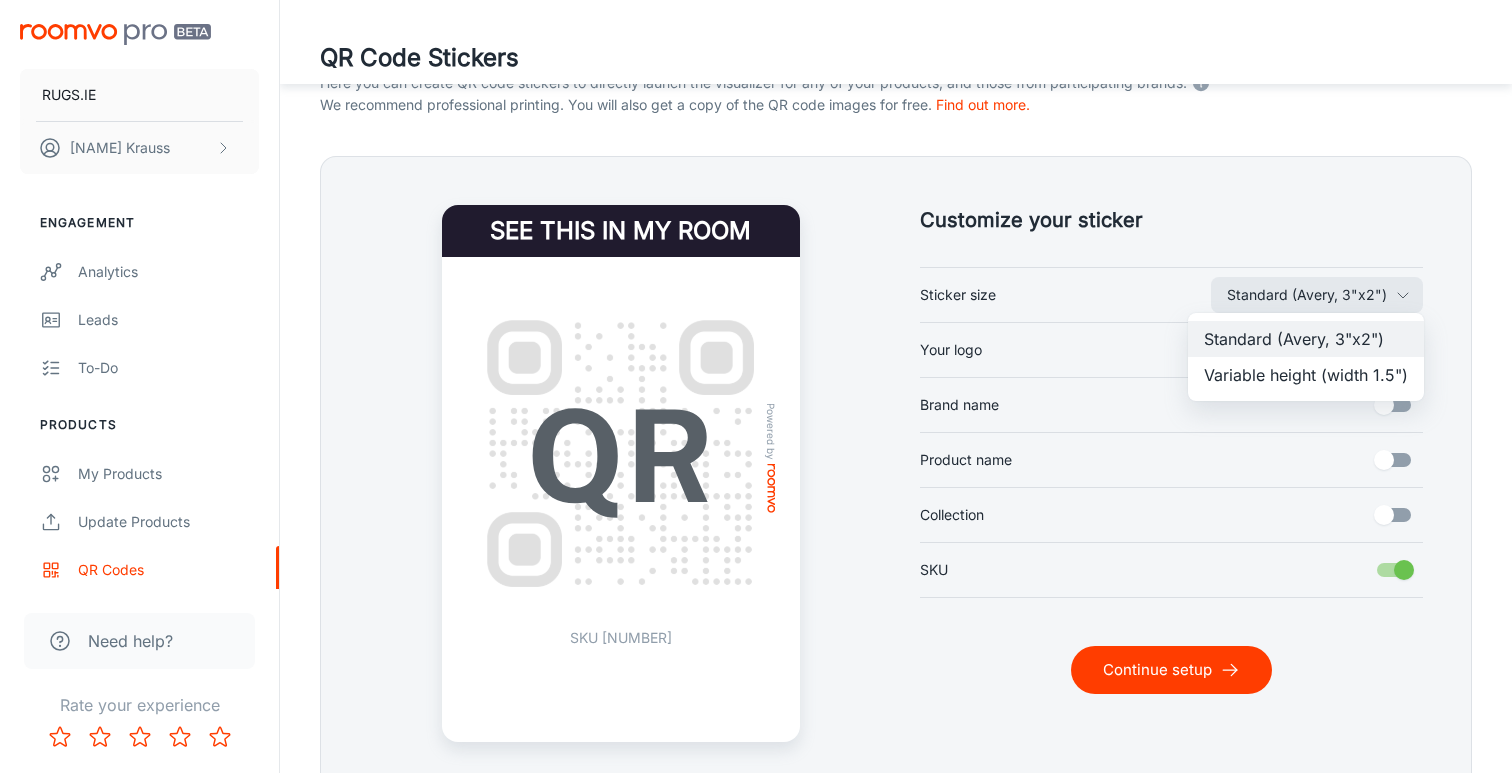 click on "Variable height (width 1.5")" at bounding box center (1306, 375) 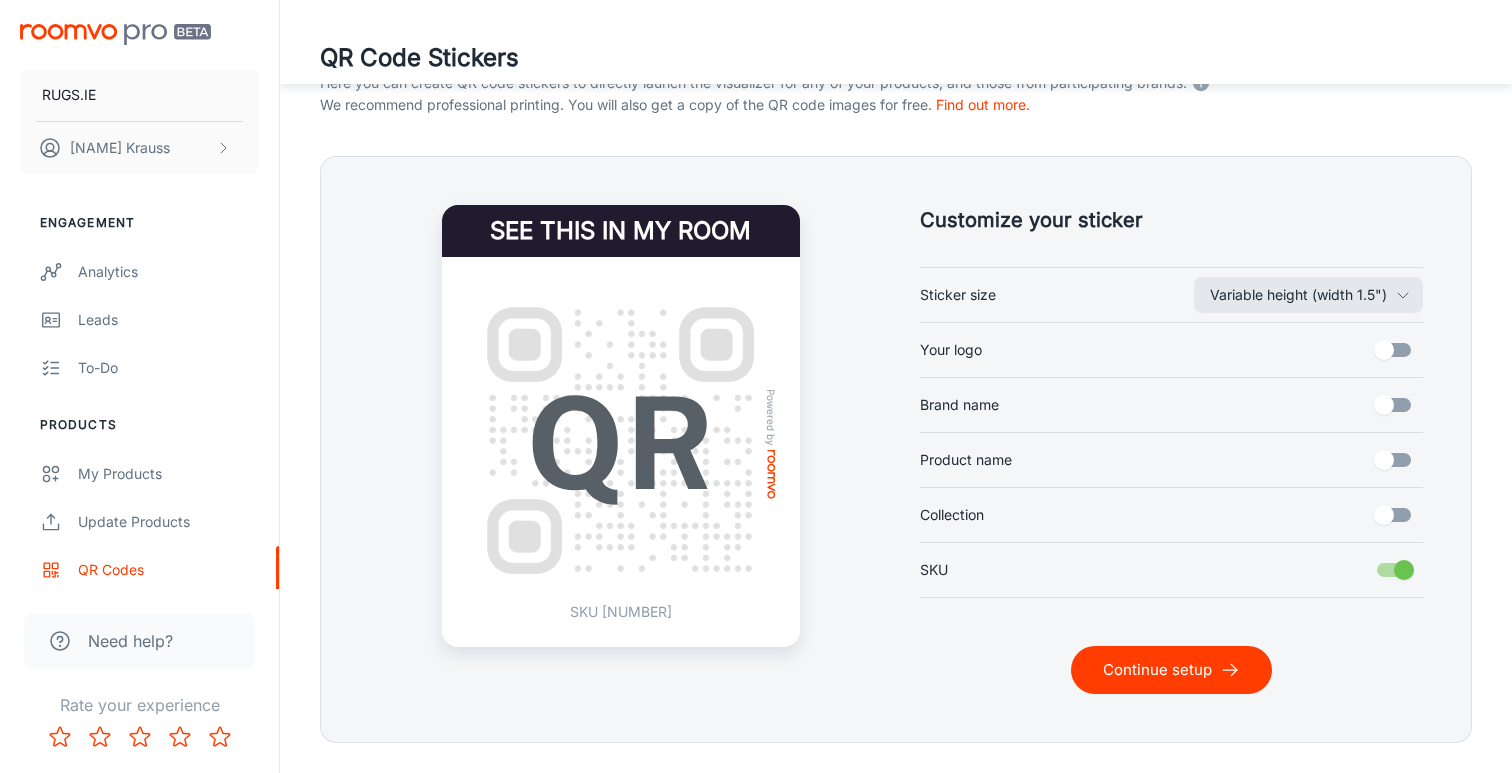click on "Continue setup" at bounding box center (1171, 670) 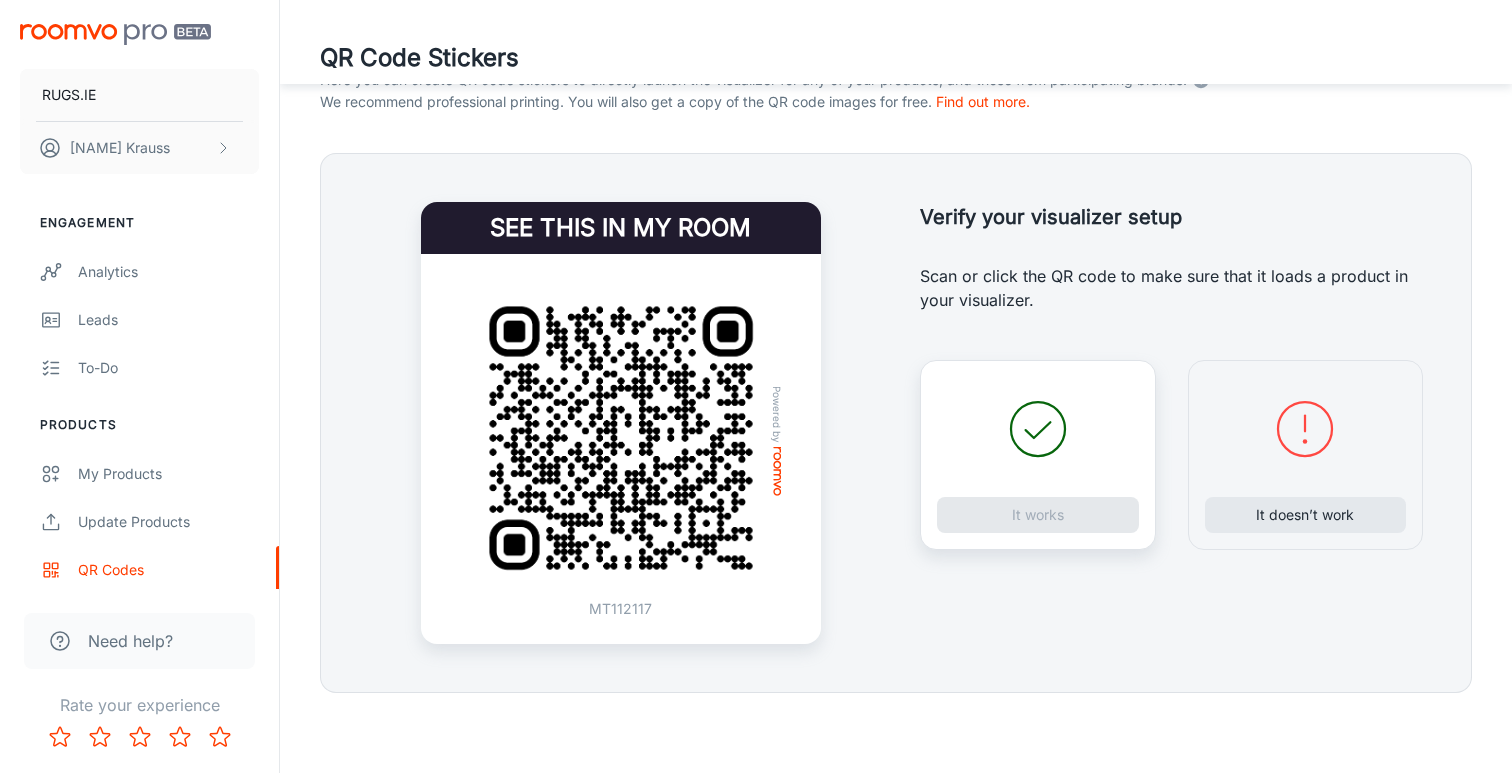 scroll, scrollTop: 347, scrollLeft: 0, axis: vertical 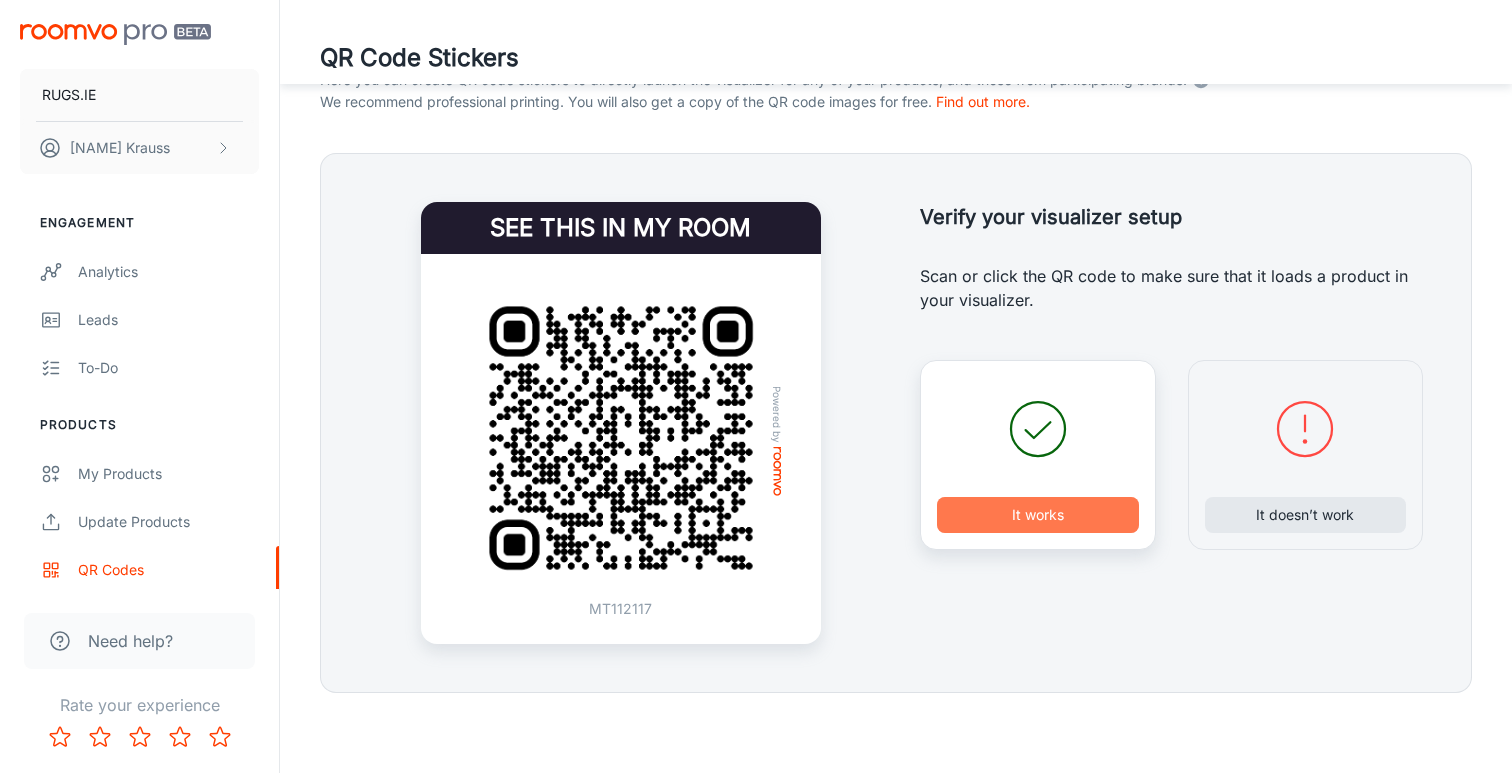 click on "It works" at bounding box center [1038, 515] 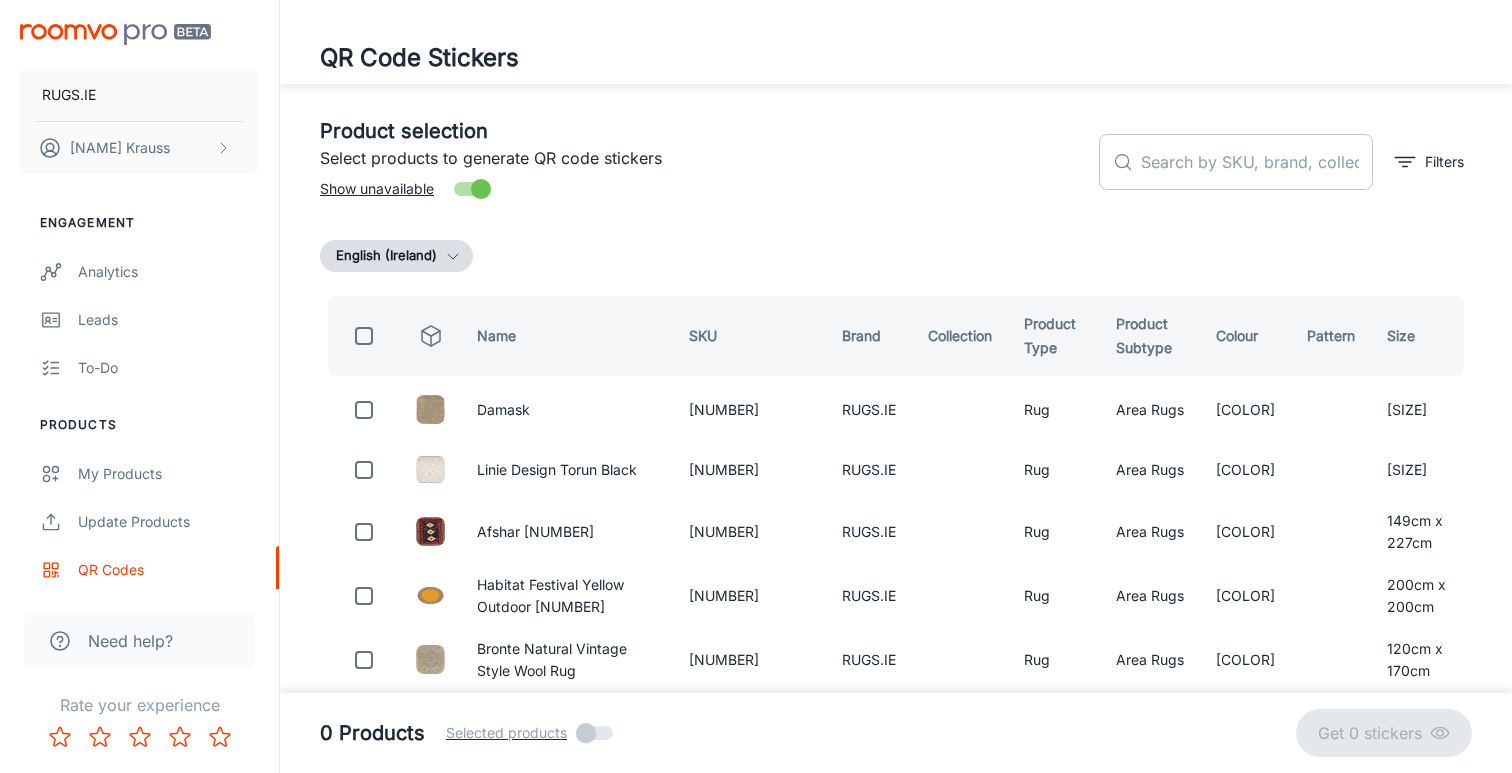 scroll, scrollTop: 0, scrollLeft: 0, axis: both 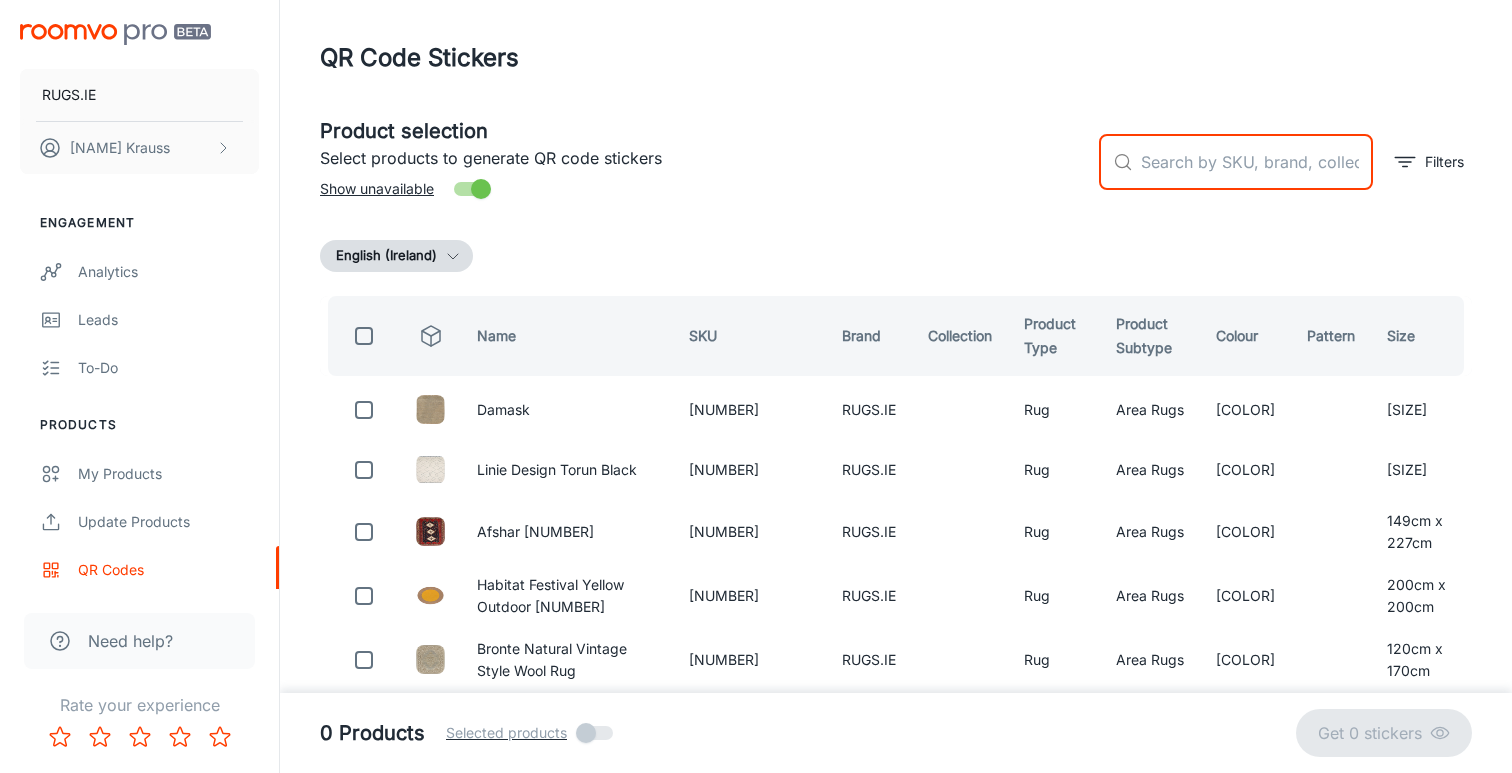 paste on "1498314" 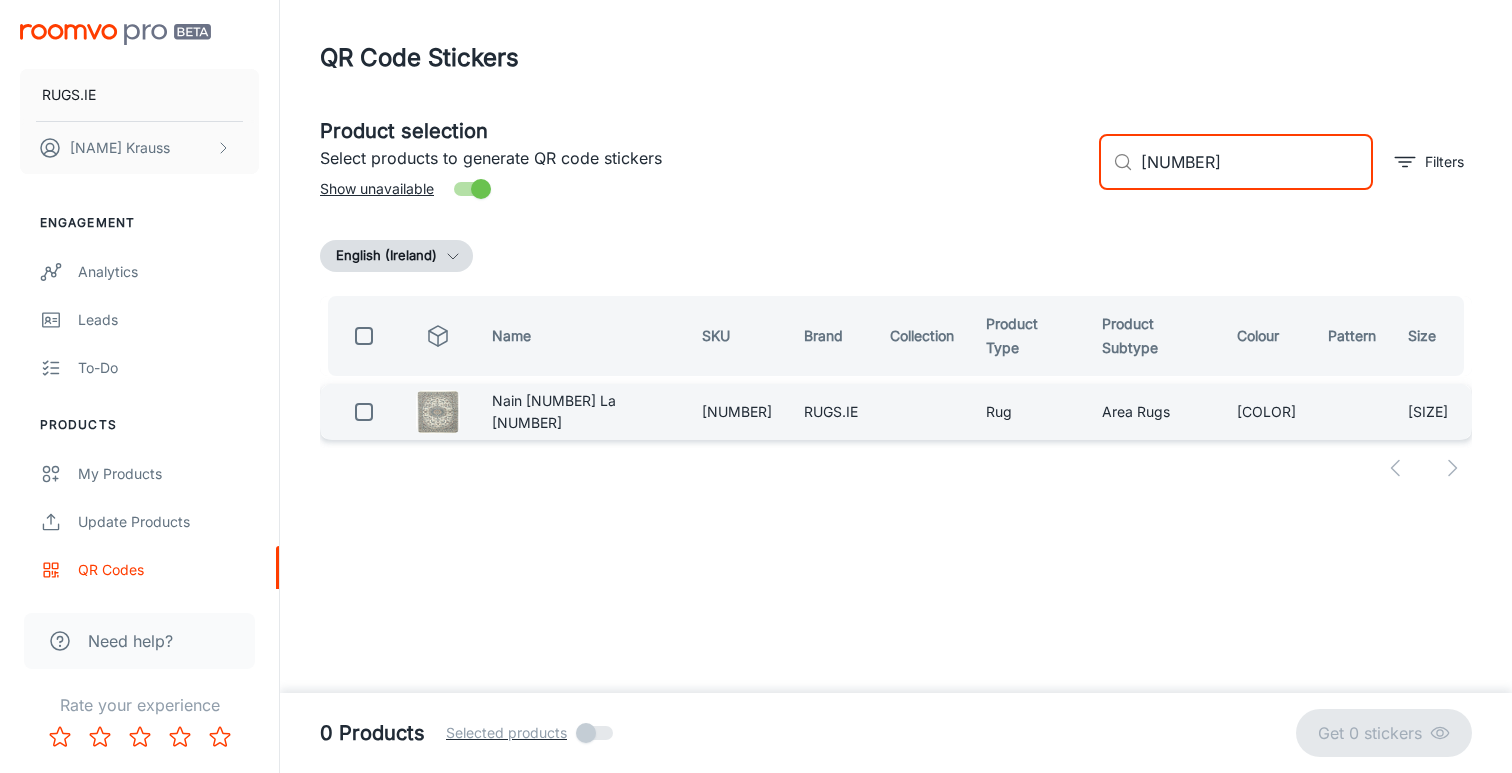 type on "1498314" 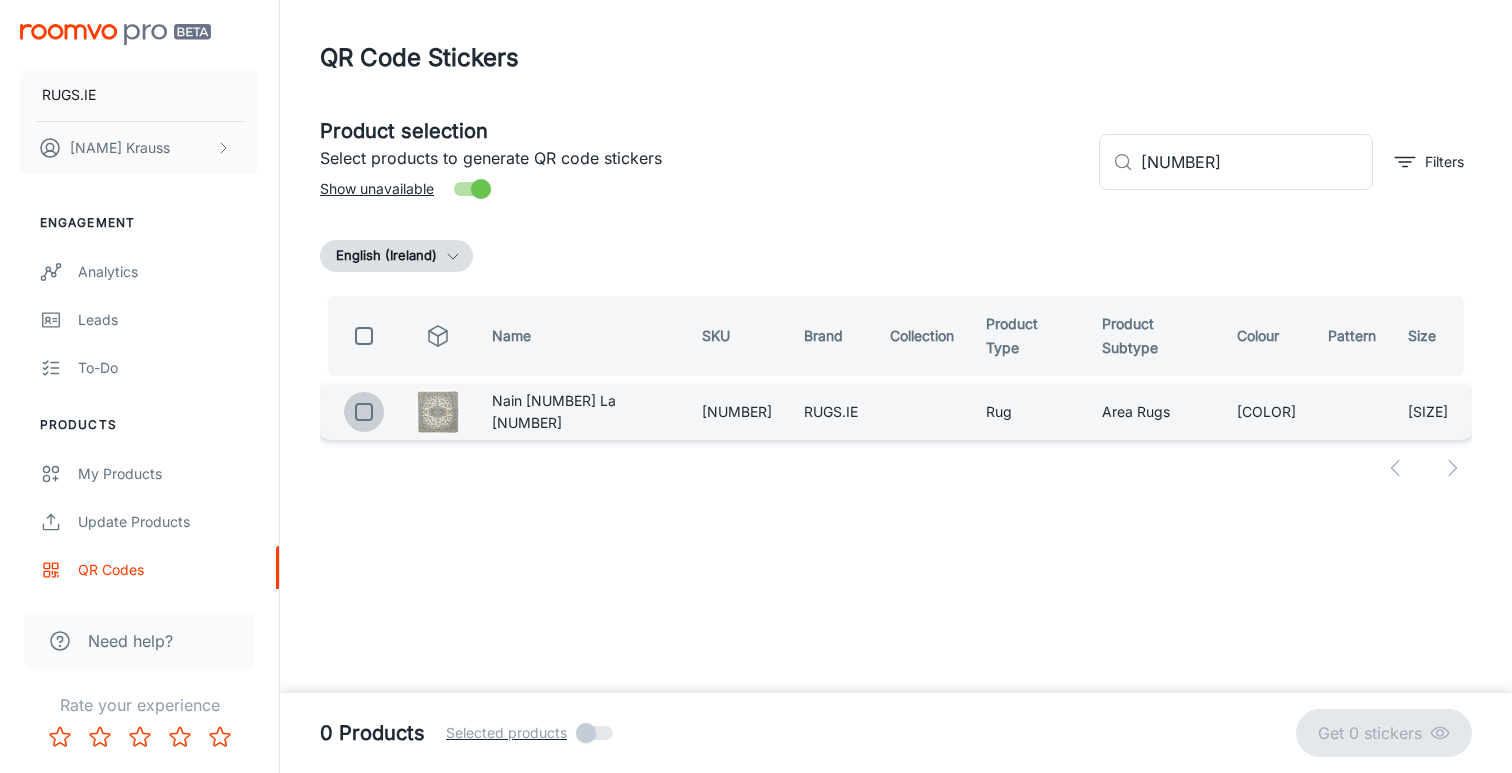 click at bounding box center (364, 412) 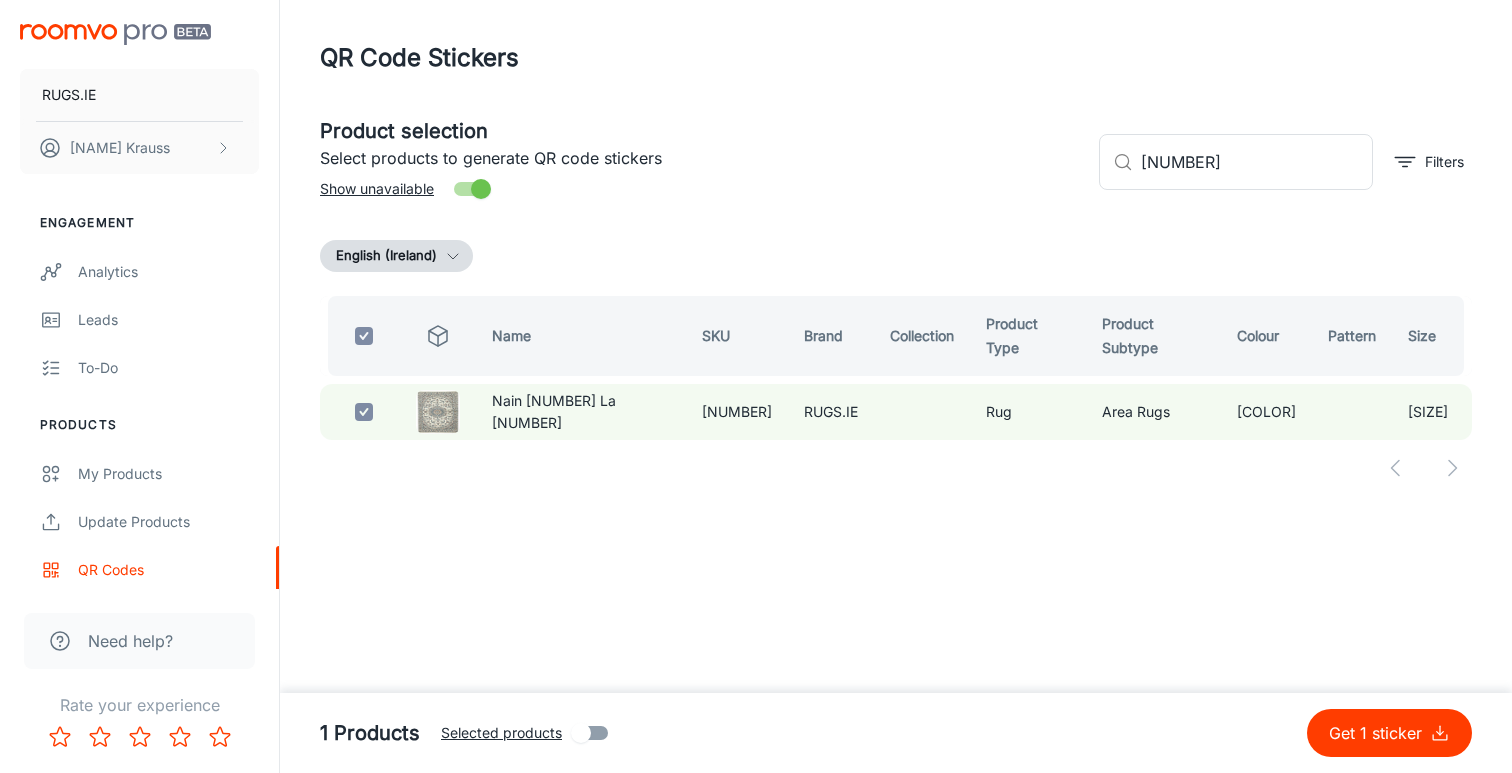 click on "Get 1 sticker" at bounding box center (1379, 733) 